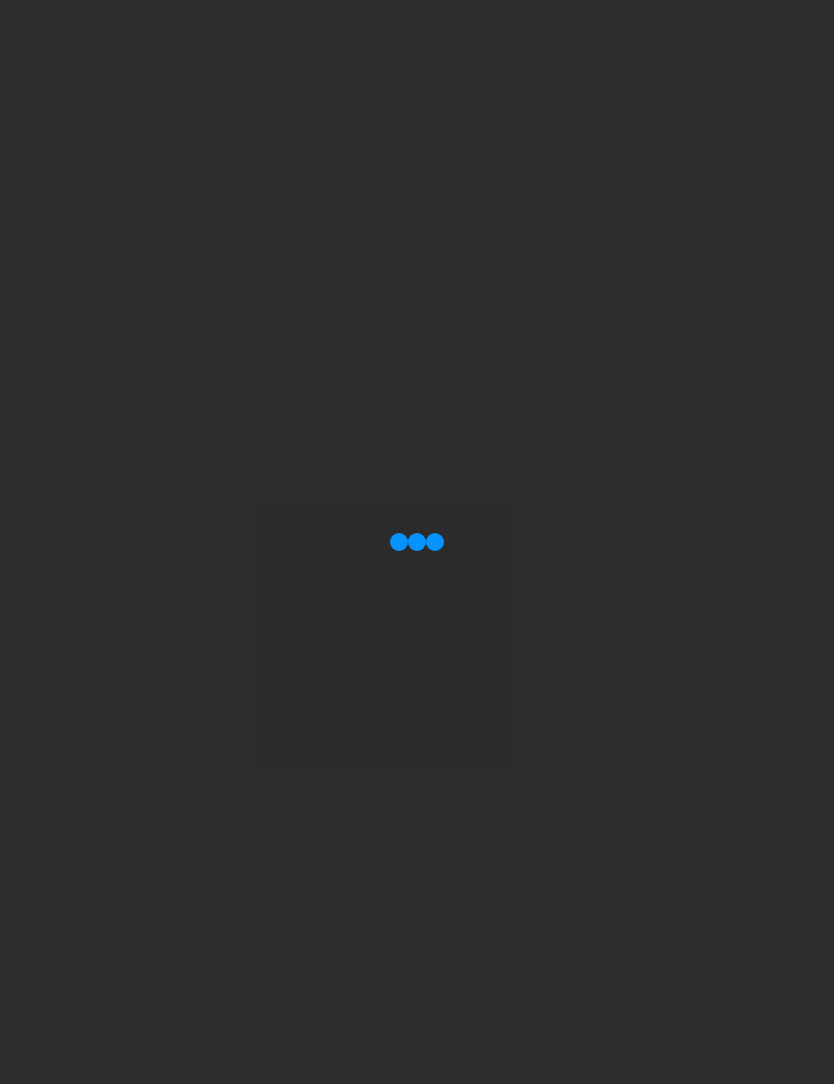 scroll, scrollTop: 0, scrollLeft: 0, axis: both 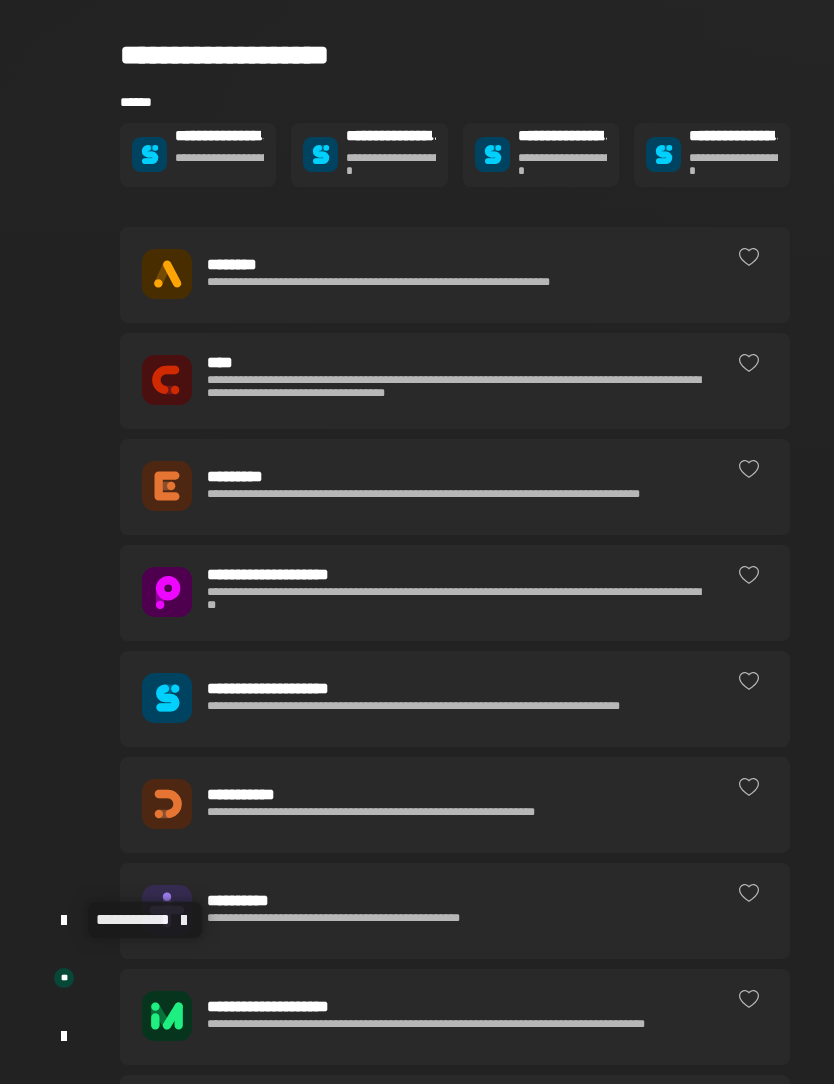 click 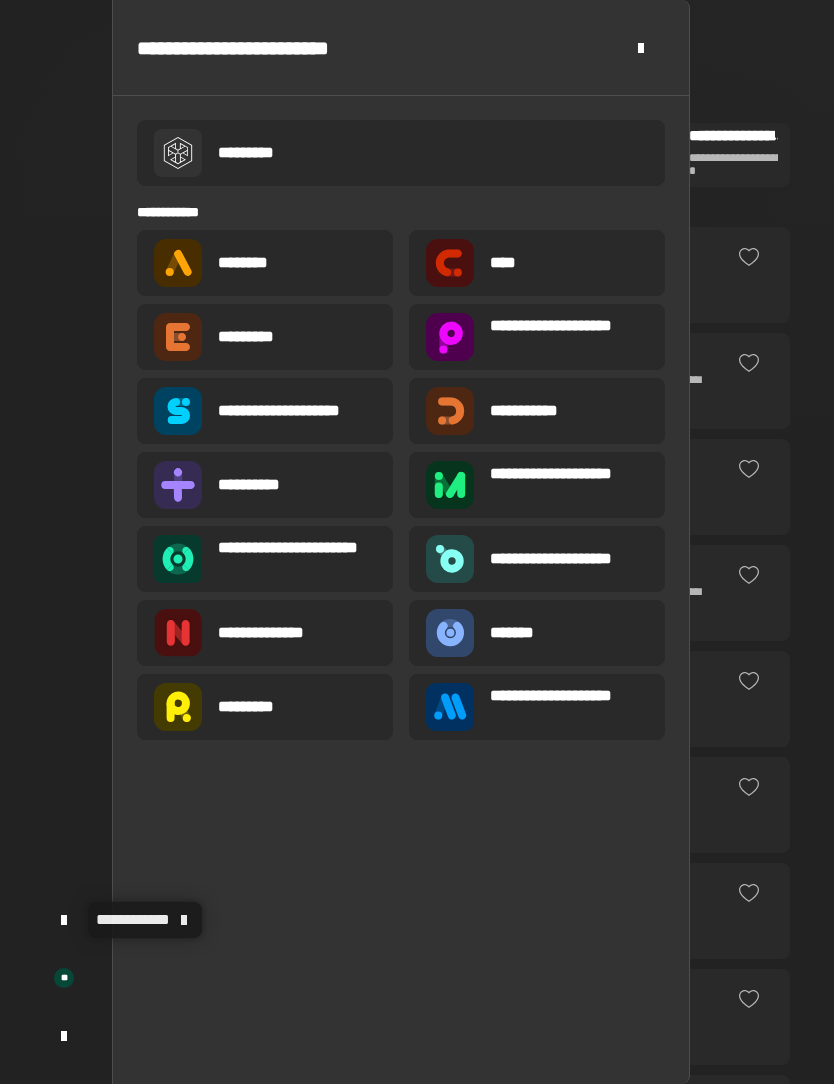 click on "**********" at bounding box center [569, 707] 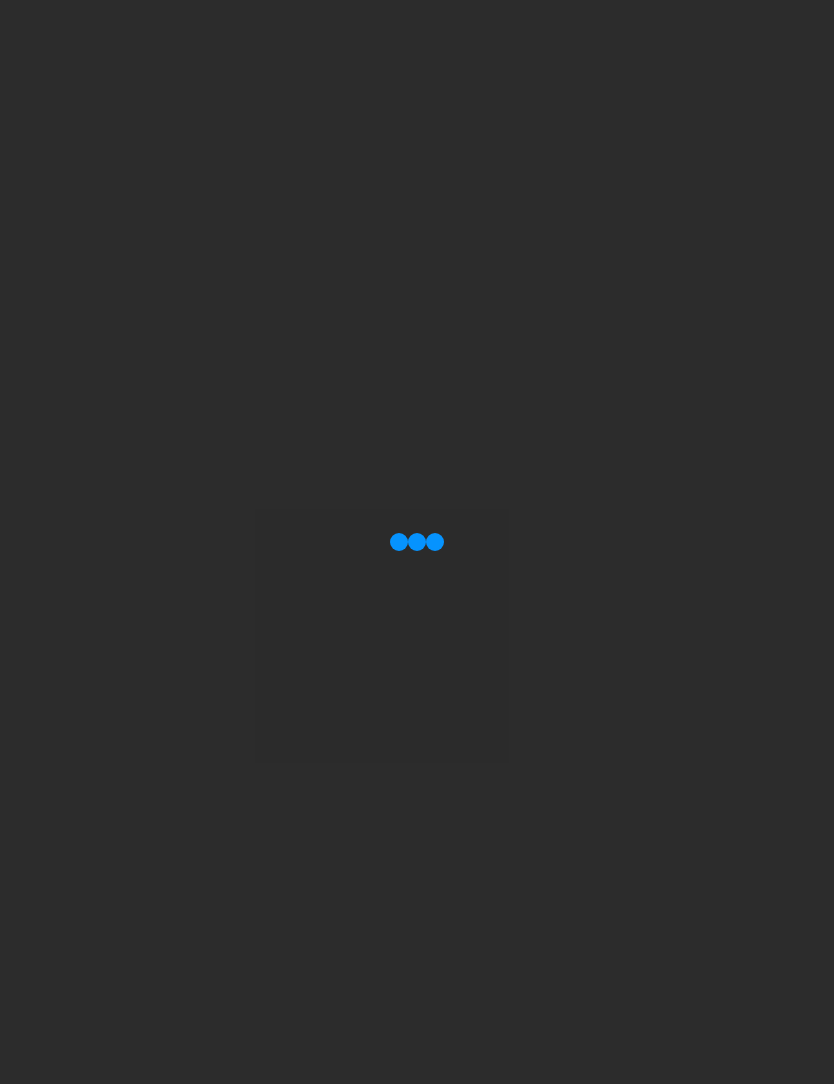 scroll, scrollTop: 0, scrollLeft: 0, axis: both 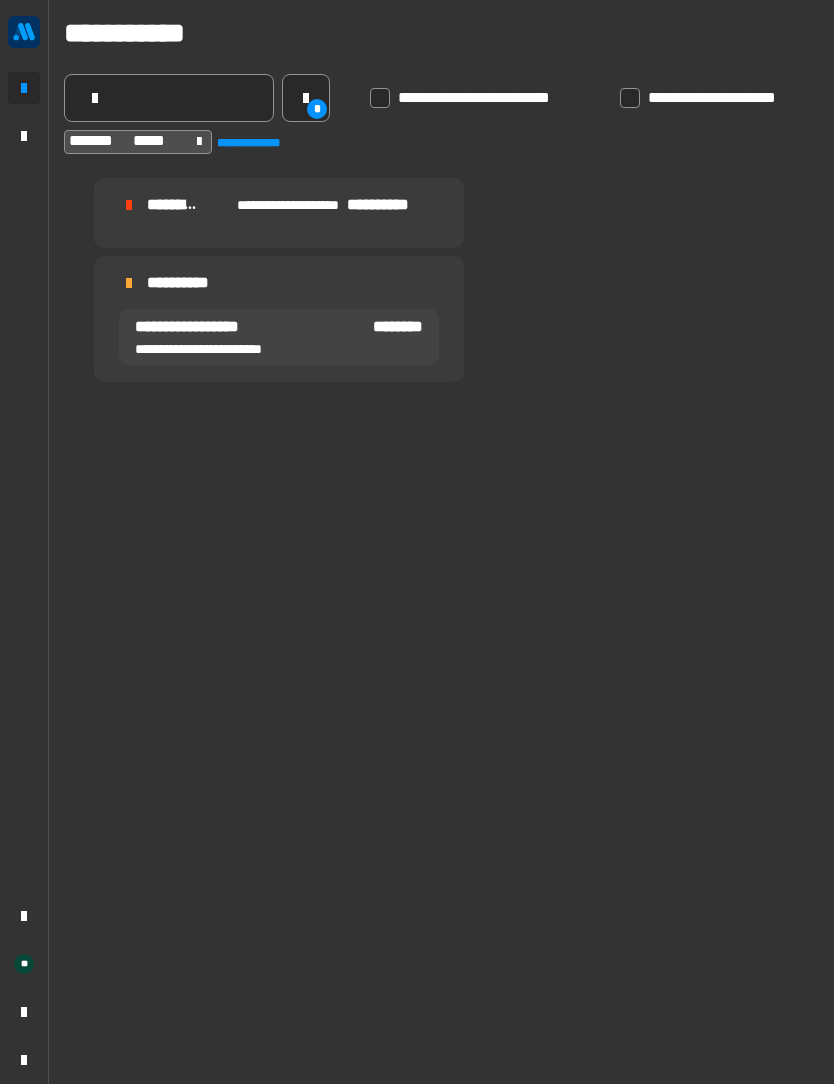 click on "**********" at bounding box center (279, 319) 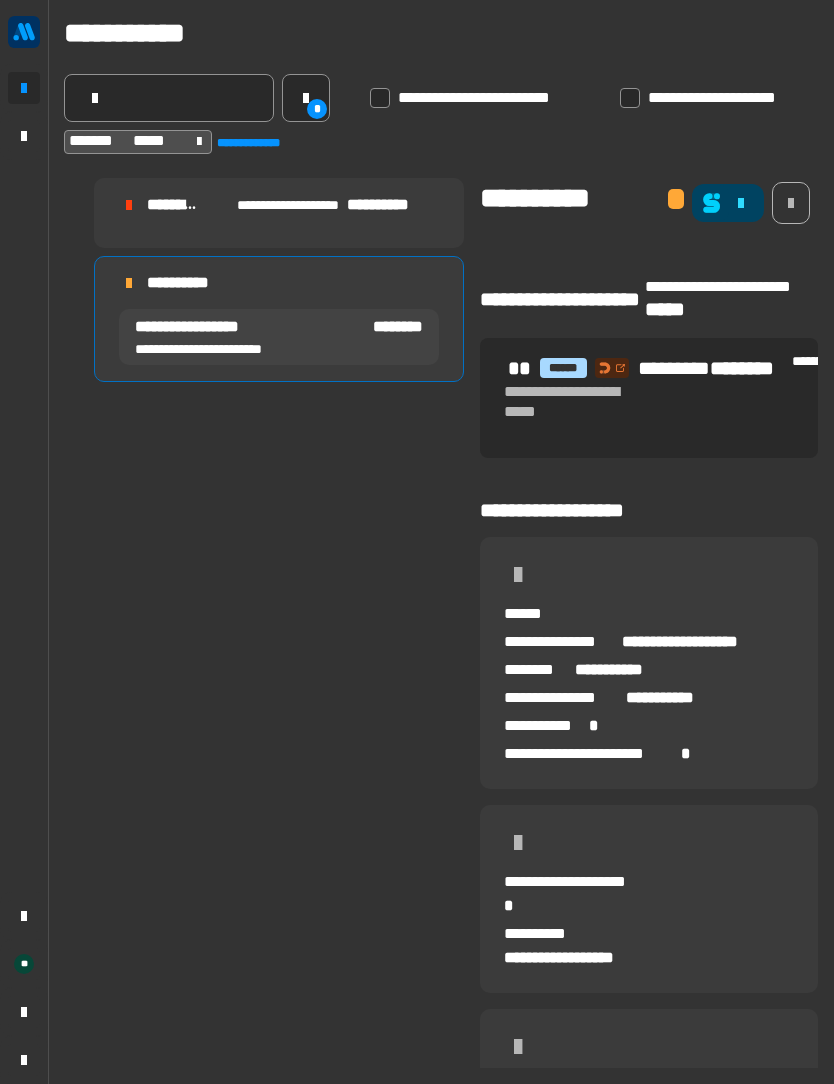 click 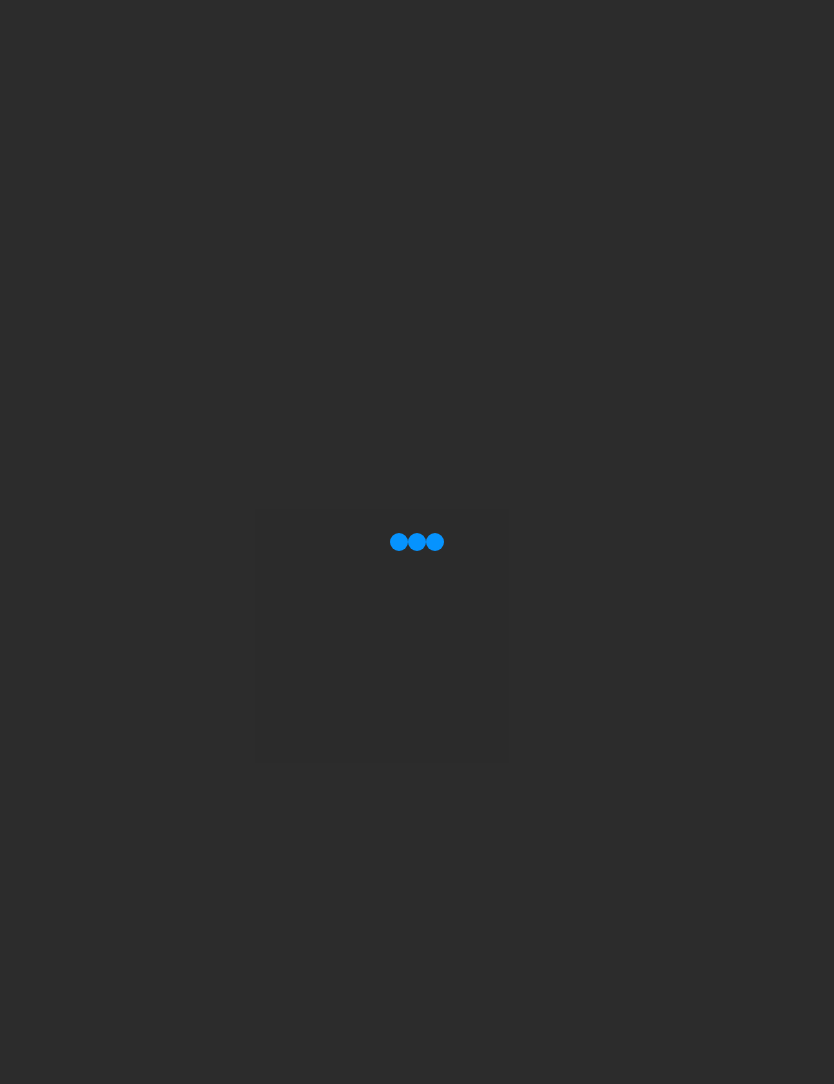 scroll, scrollTop: 0, scrollLeft: 0, axis: both 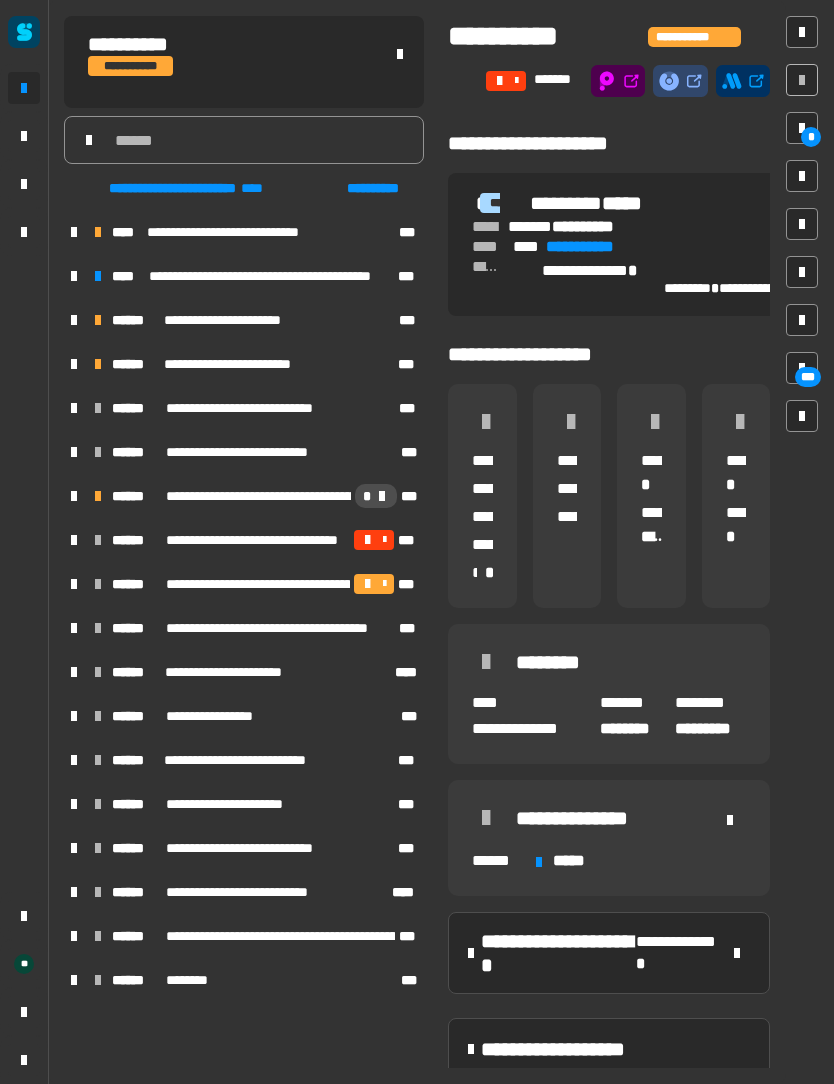 click at bounding box center [98, 320] 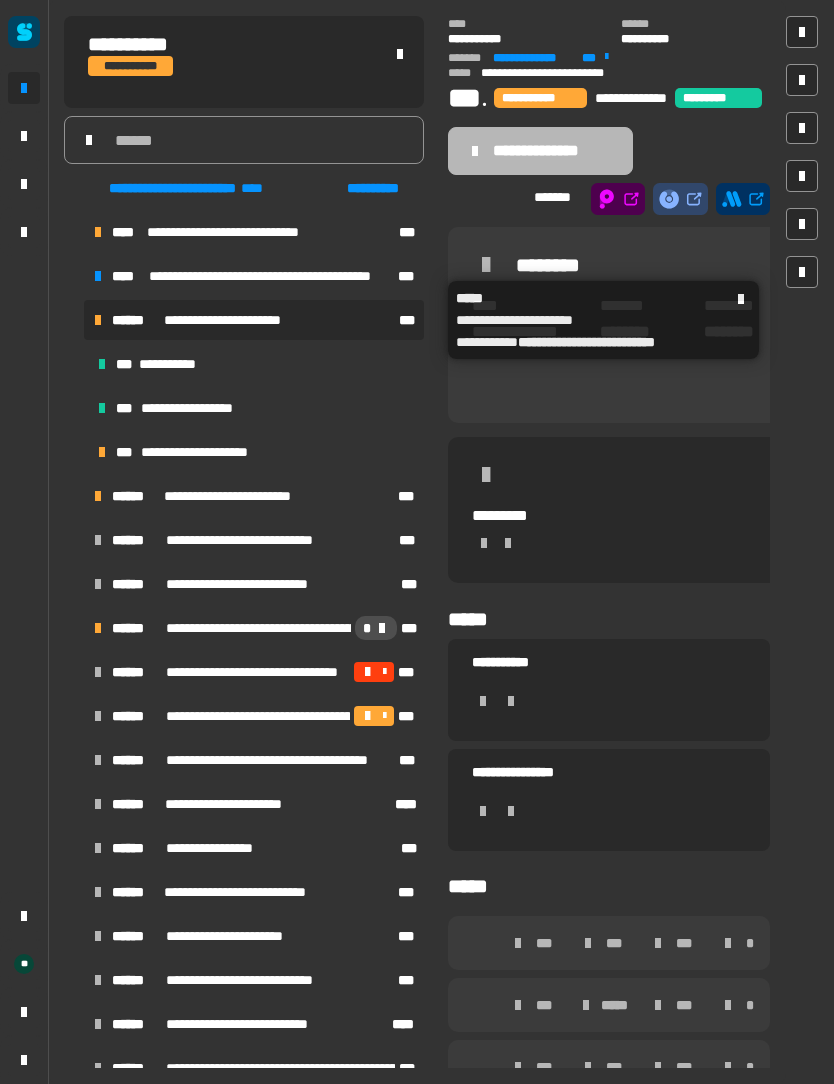 click on "**********" at bounding box center [203, 408] 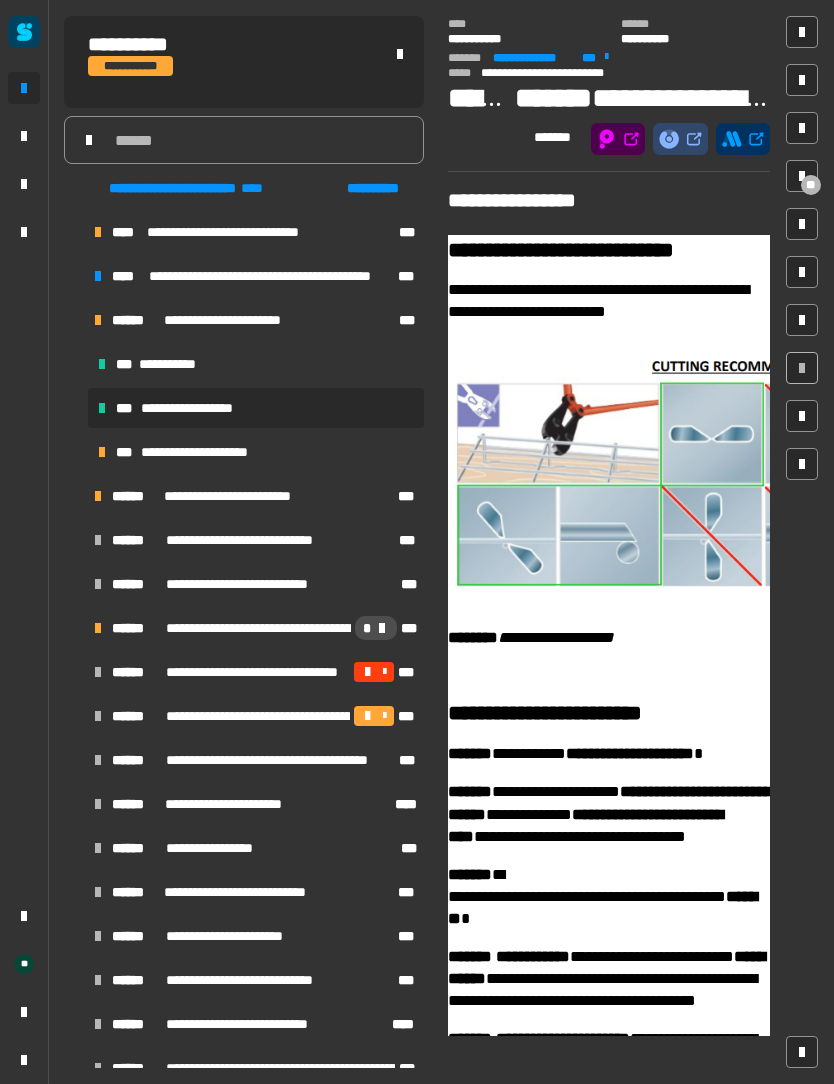 click 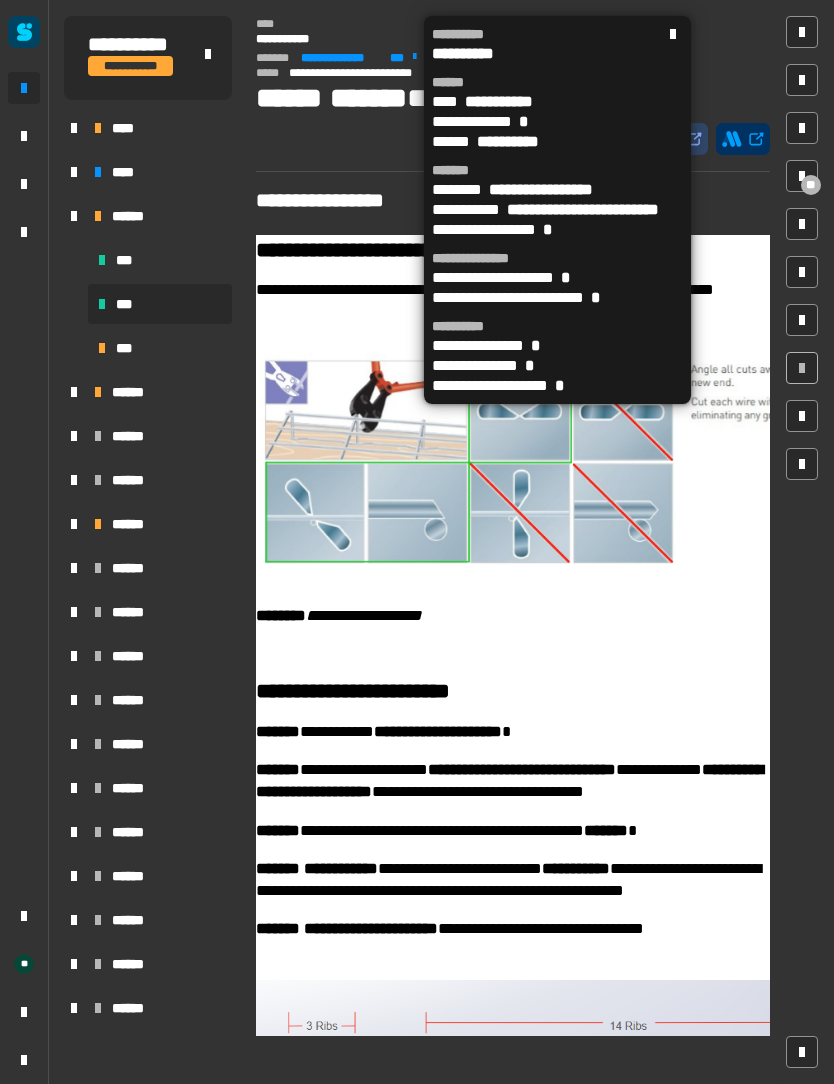 click 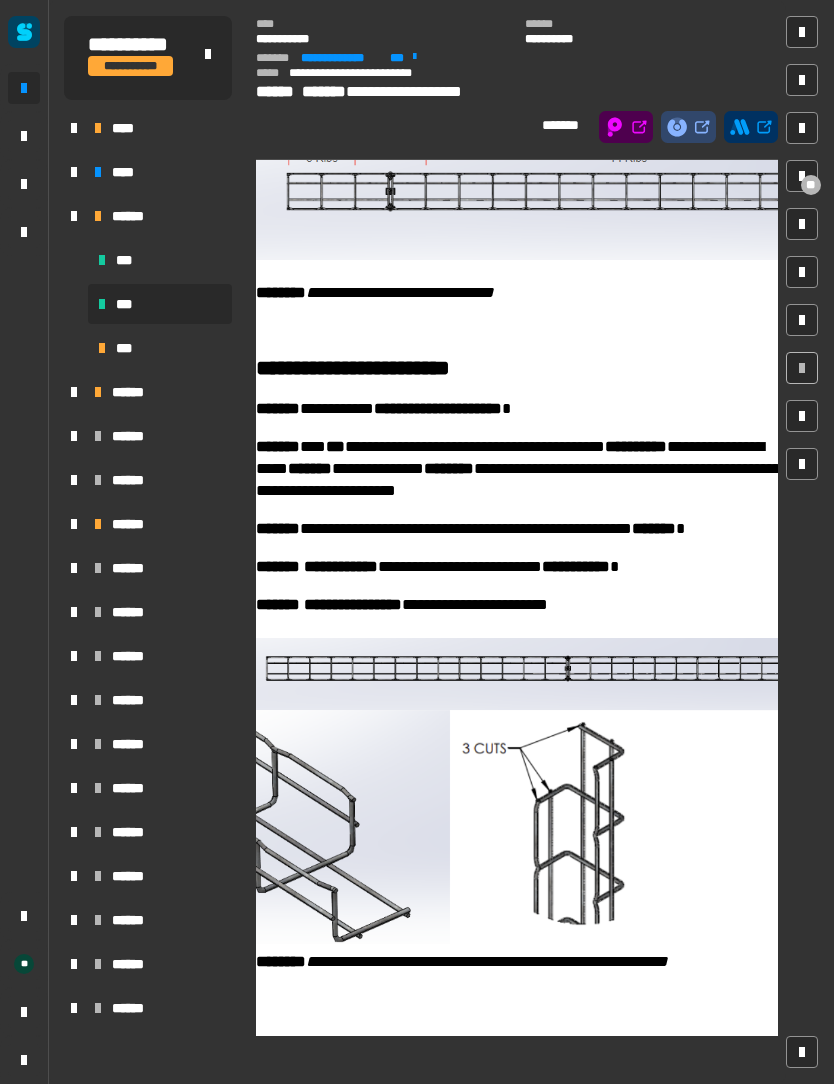 scroll, scrollTop: 871, scrollLeft: 0, axis: vertical 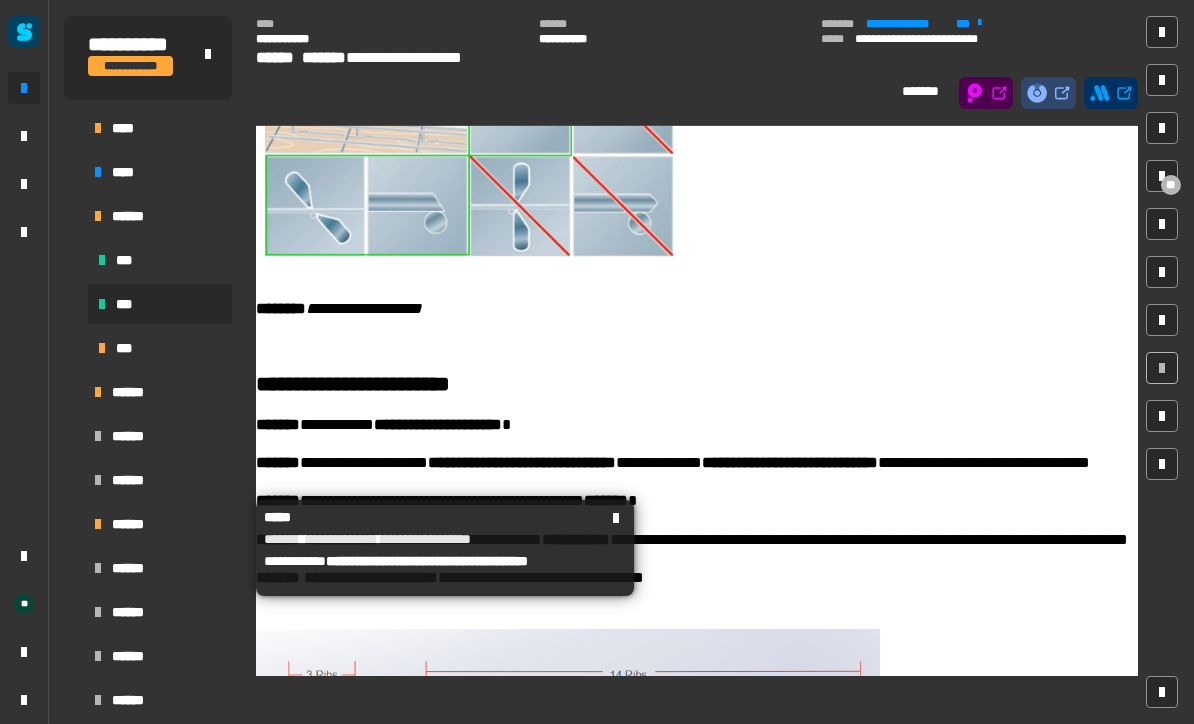 click at bounding box center (74, 524) 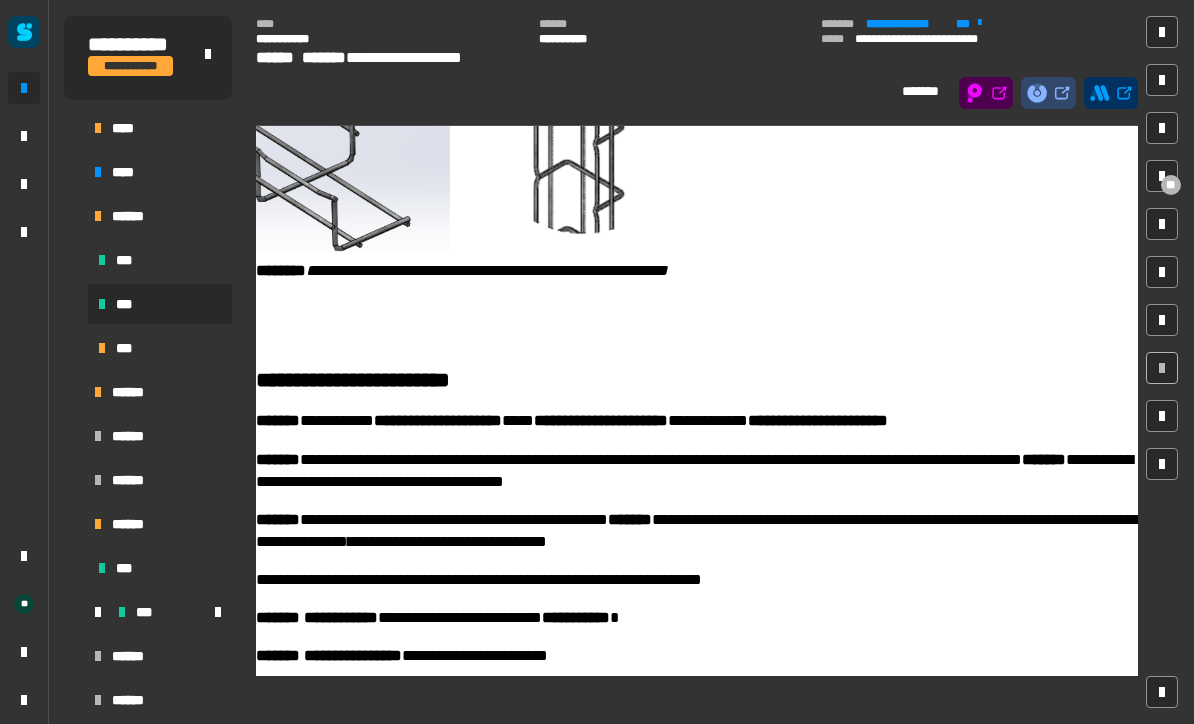 scroll, scrollTop: 1443, scrollLeft: 0, axis: vertical 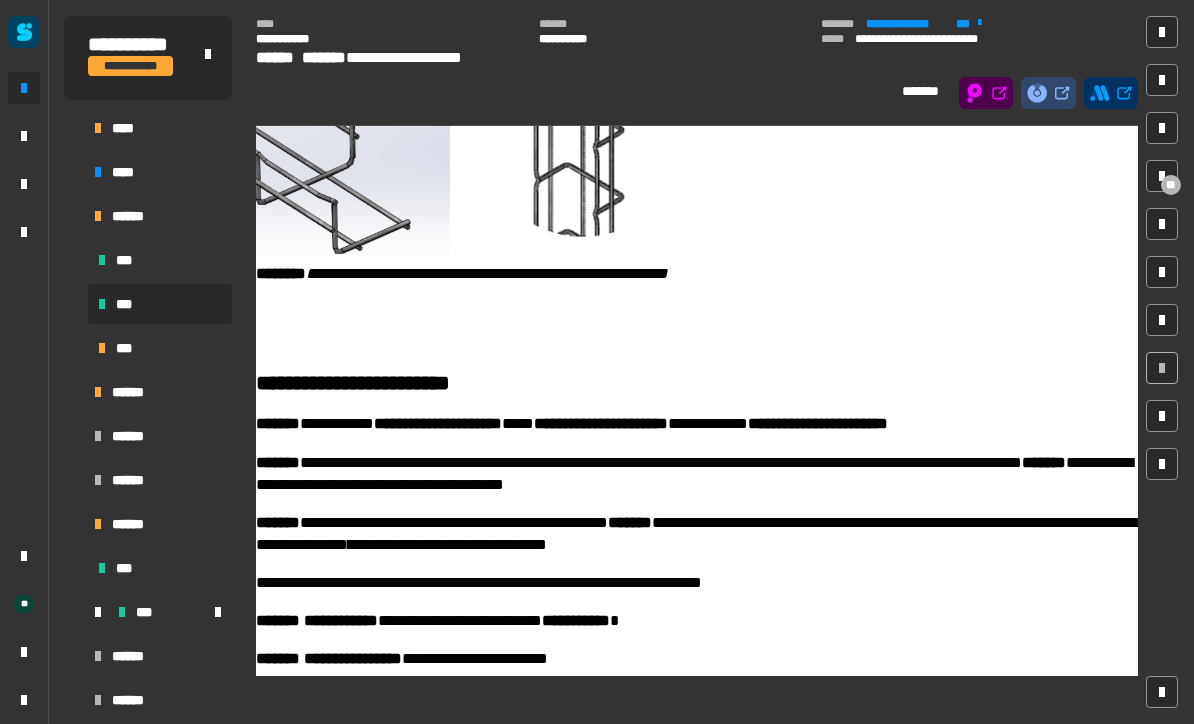 click at bounding box center [74, 524] 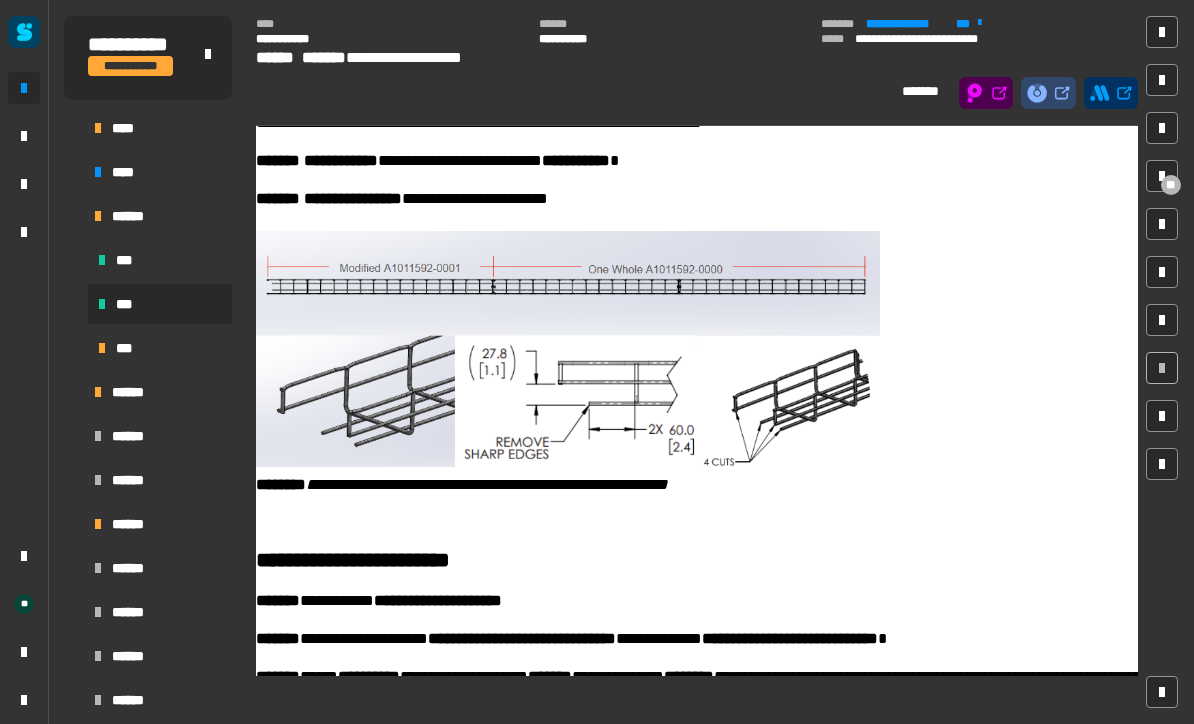 scroll, scrollTop: 1951, scrollLeft: 0, axis: vertical 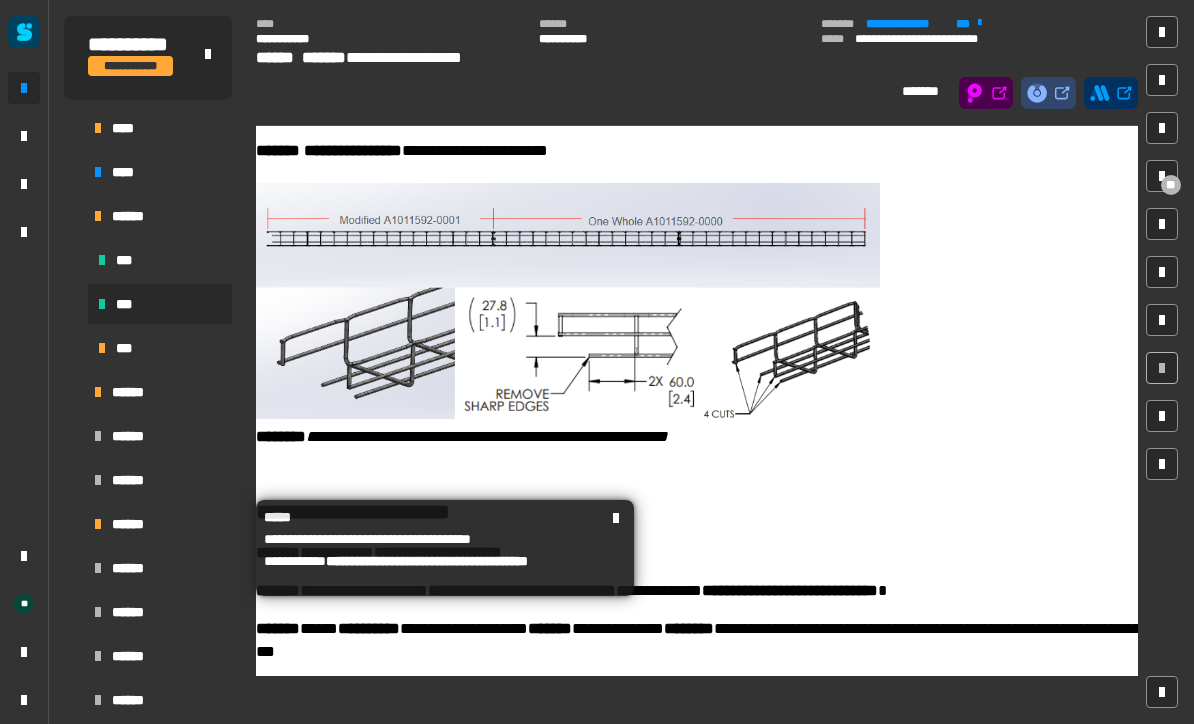 click on "**********" 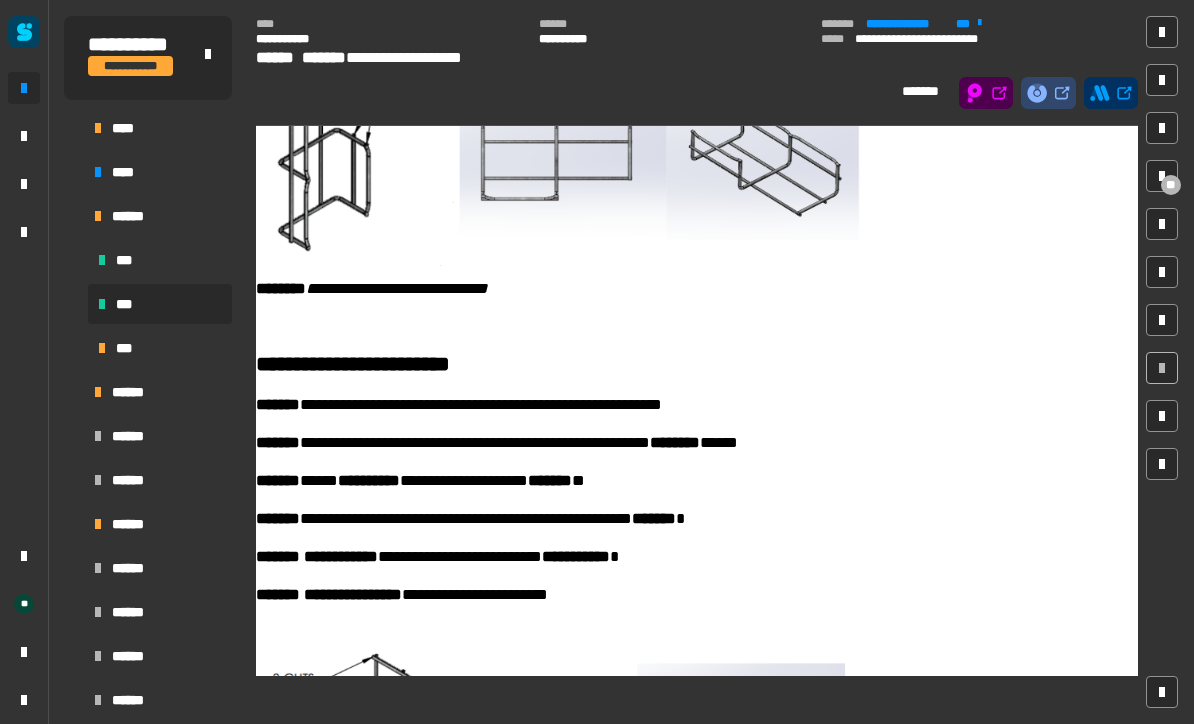 scroll, scrollTop: 4408, scrollLeft: 0, axis: vertical 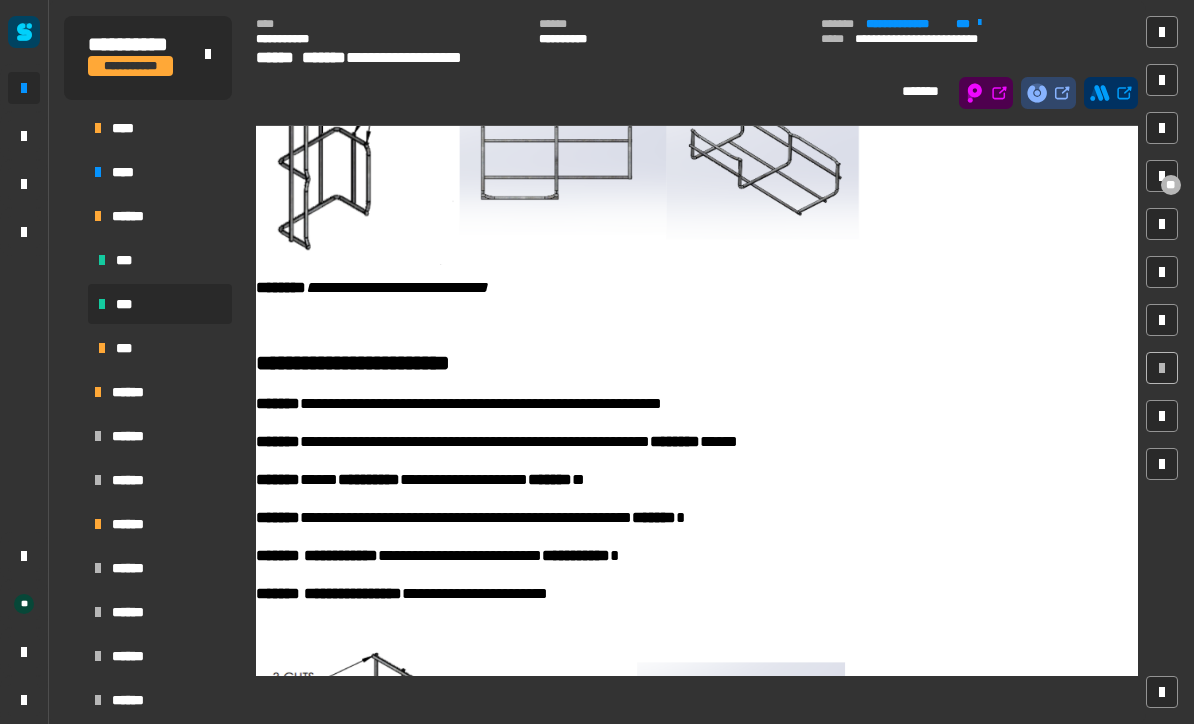 click 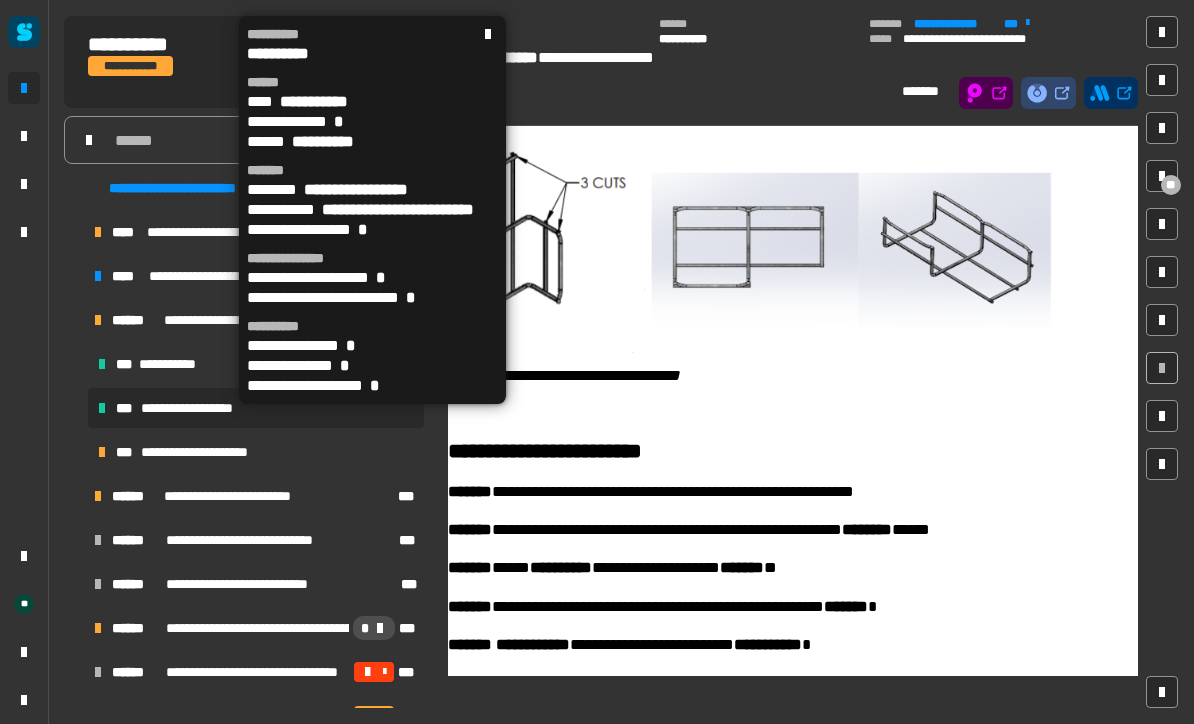click 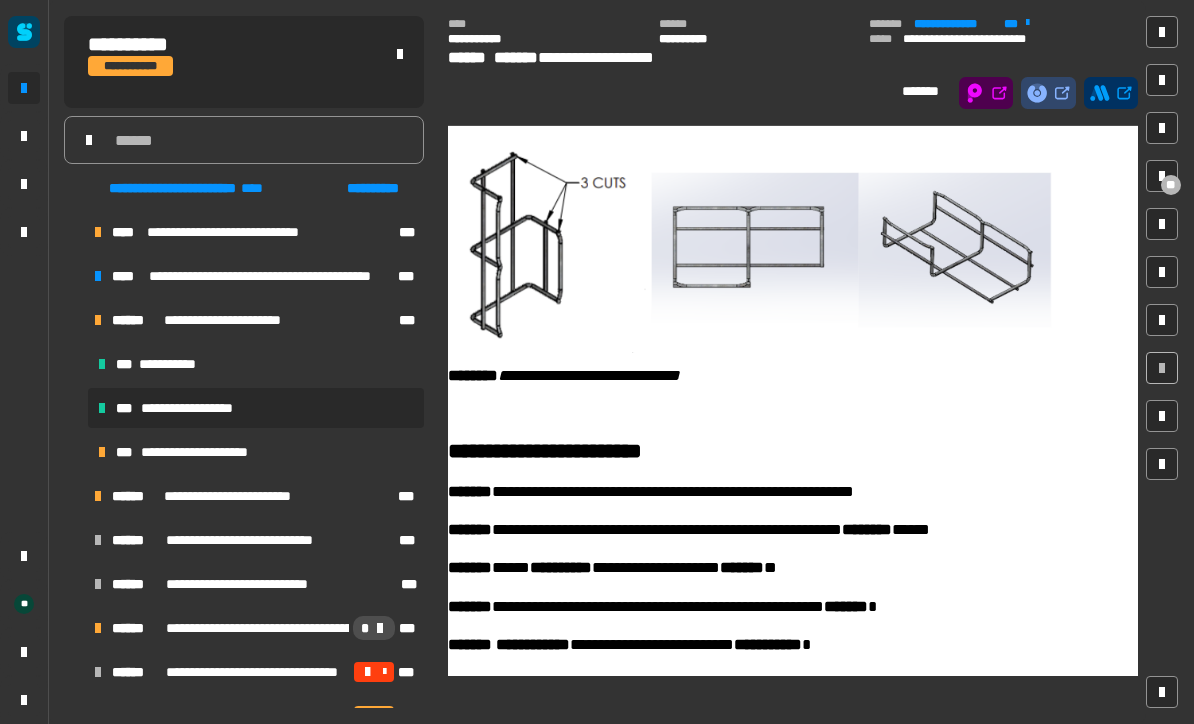 click on "**********" at bounding box center [204, 452] 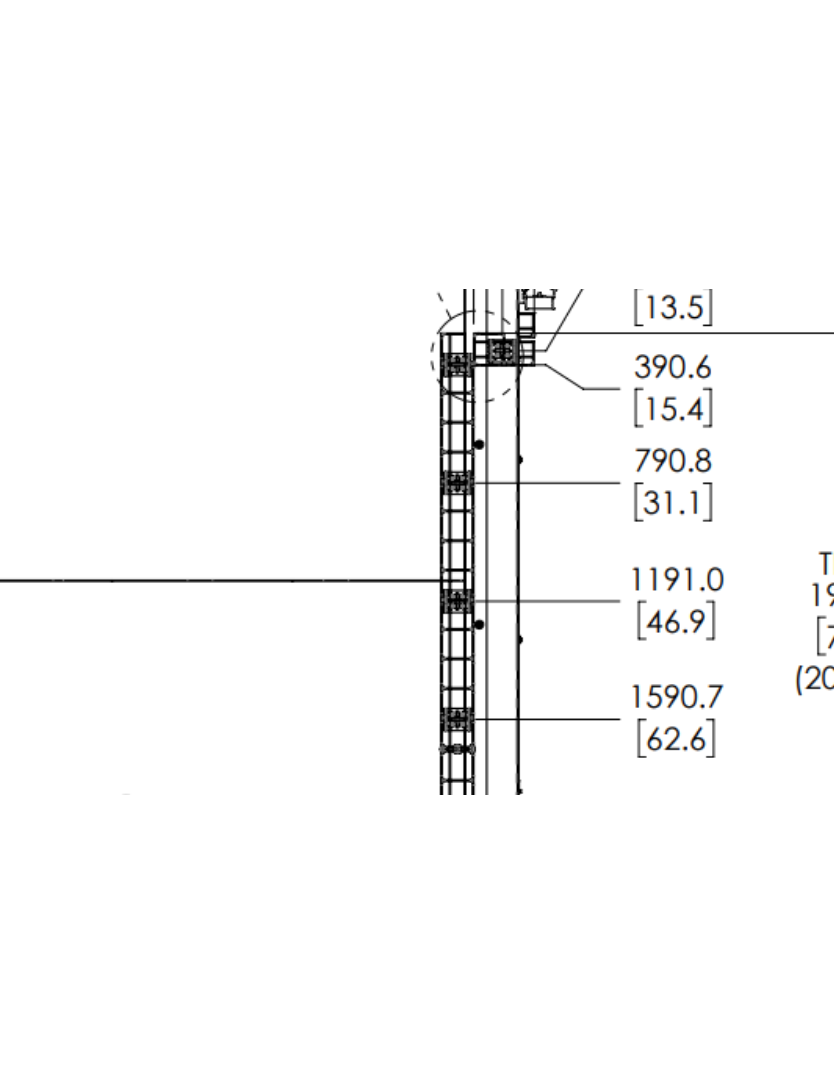 scroll, scrollTop: 275, scrollLeft: 0, axis: vertical 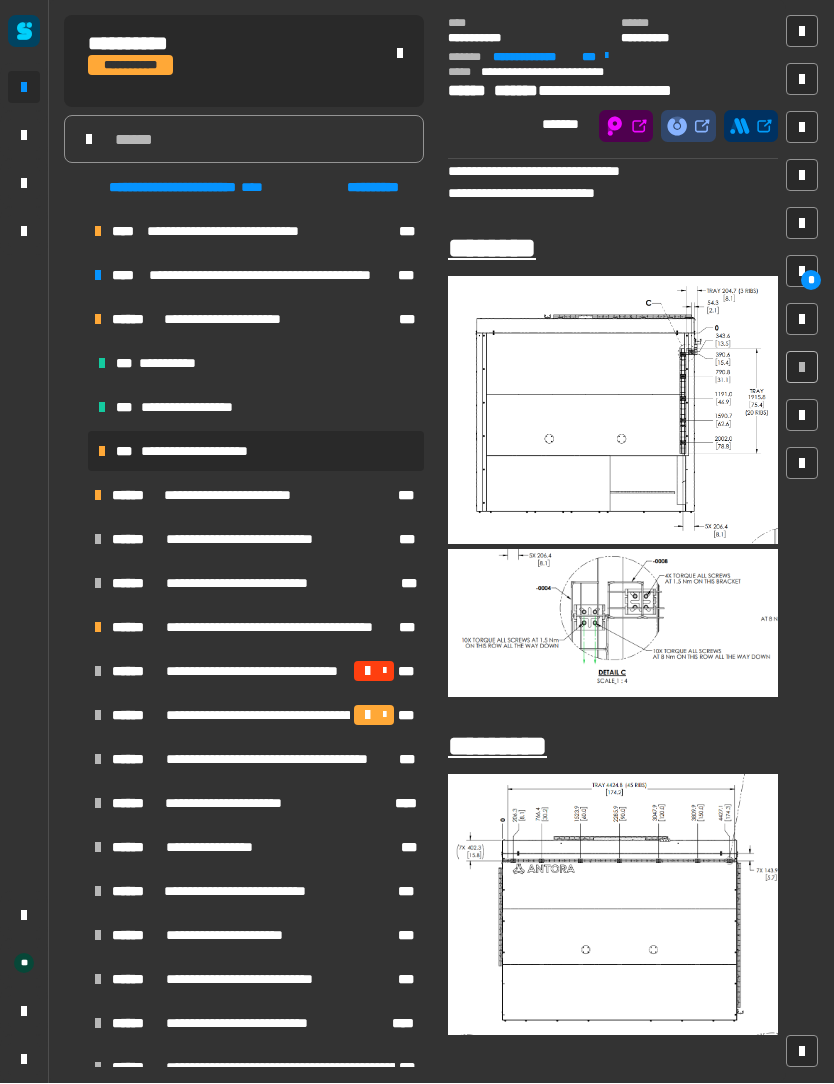 click 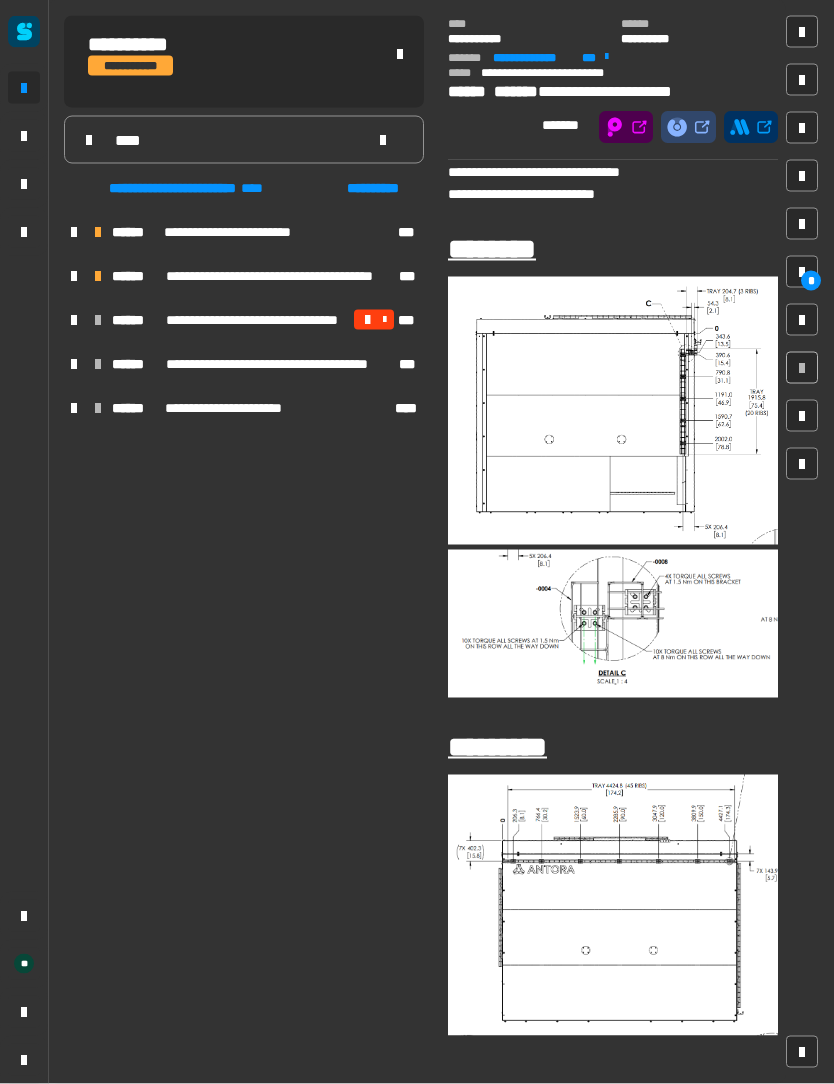 type on "****" 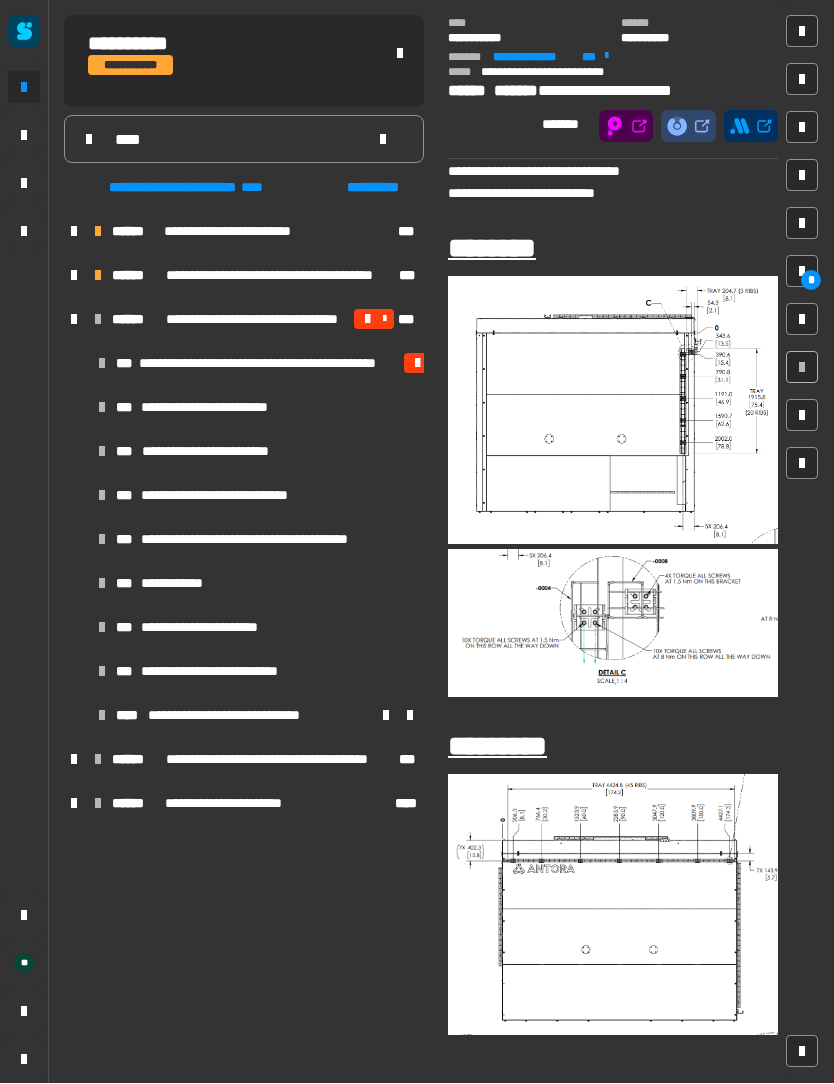 click at bounding box center (74, 320) 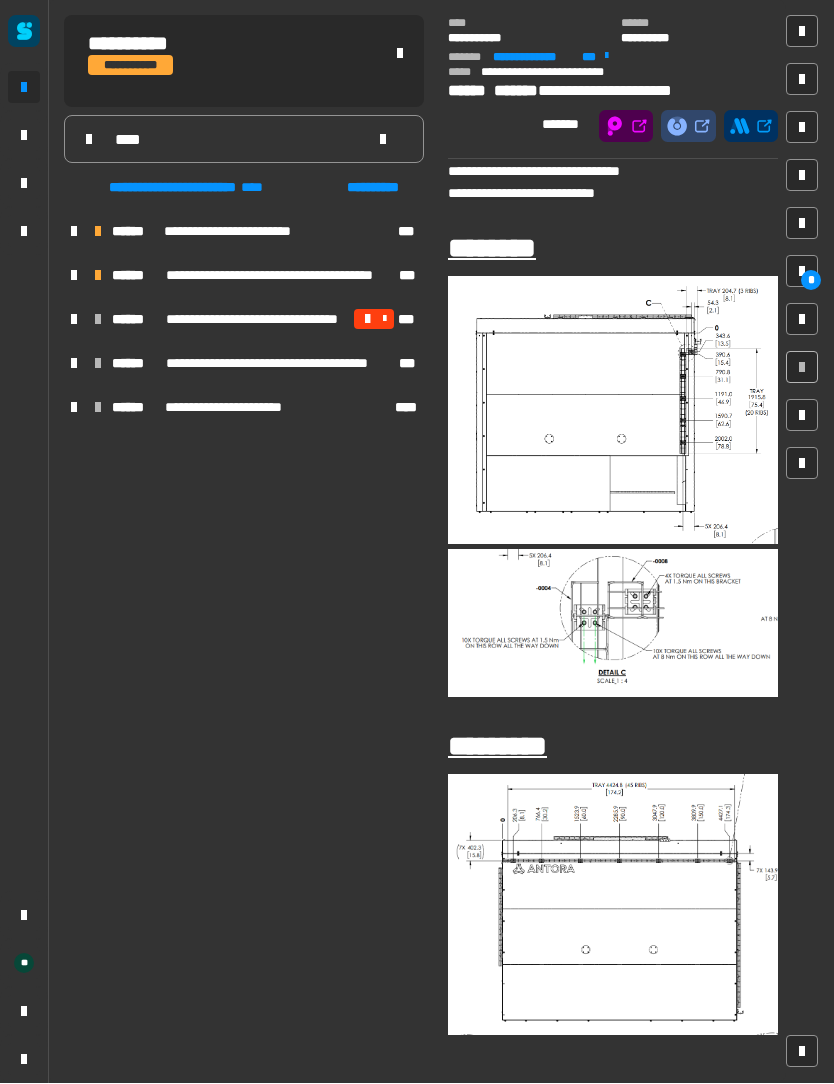 click on "****" 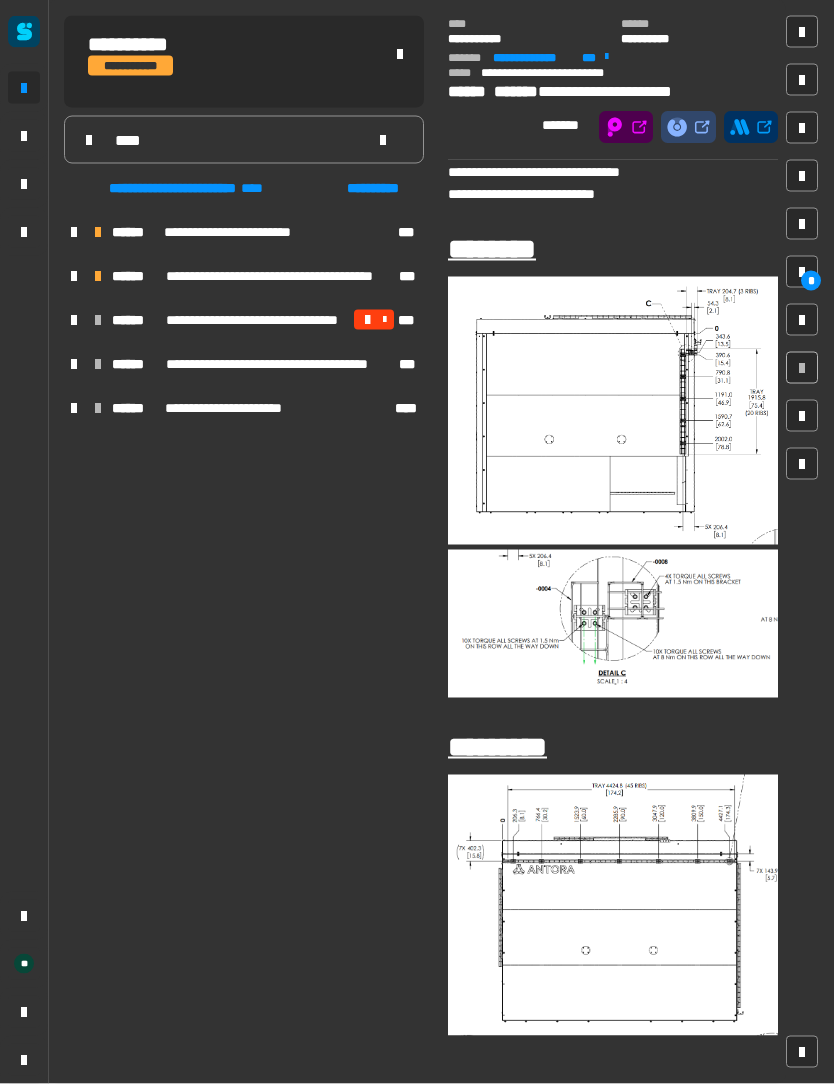 click at bounding box center [74, 232] 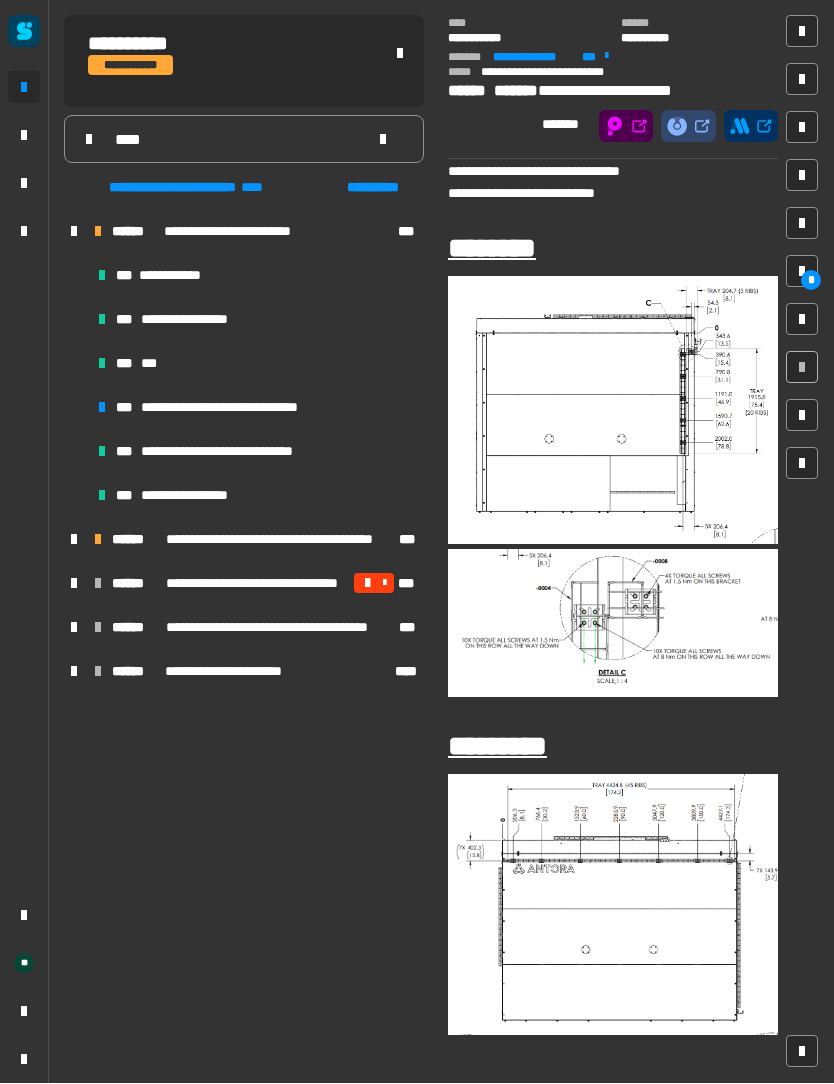 click on "***" at bounding box center (126, 408) 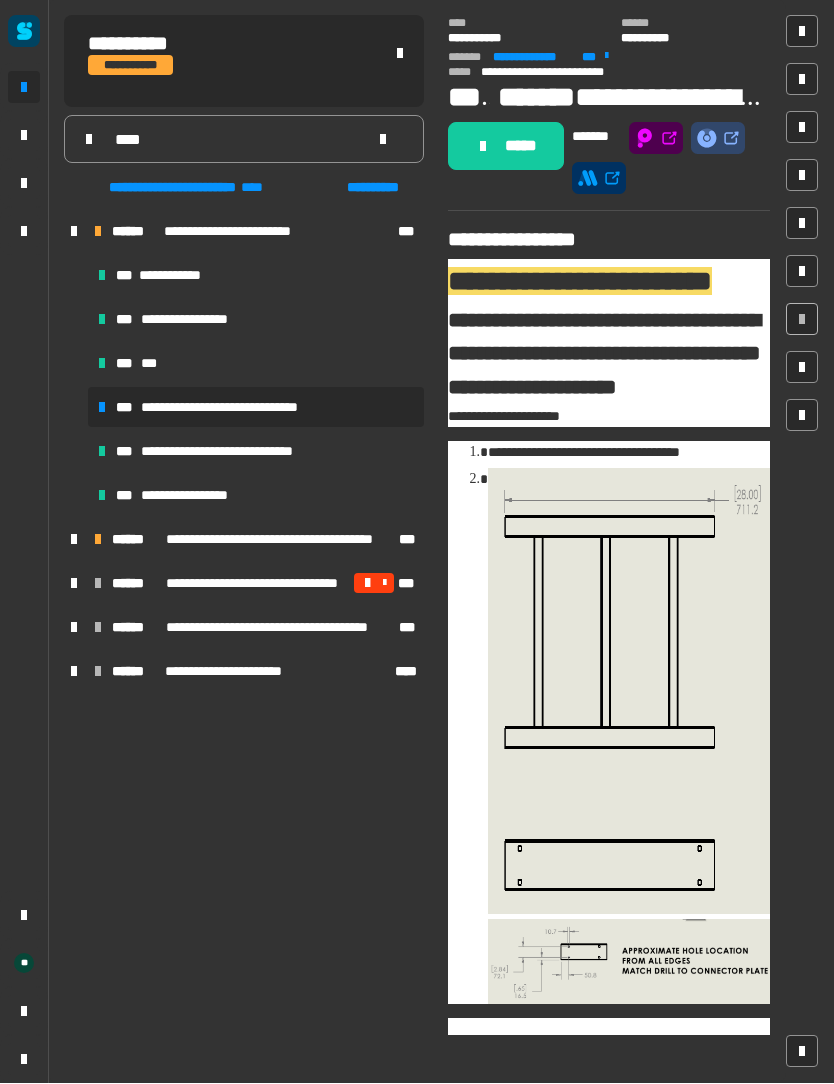 click 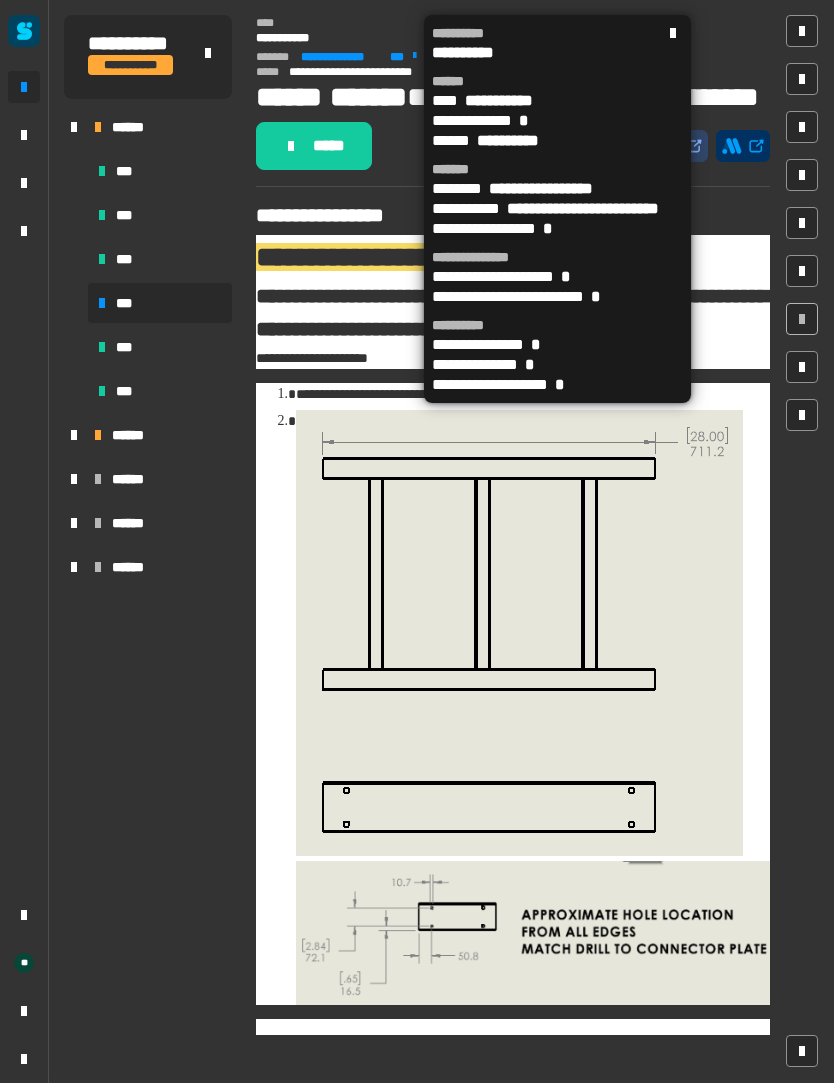 click 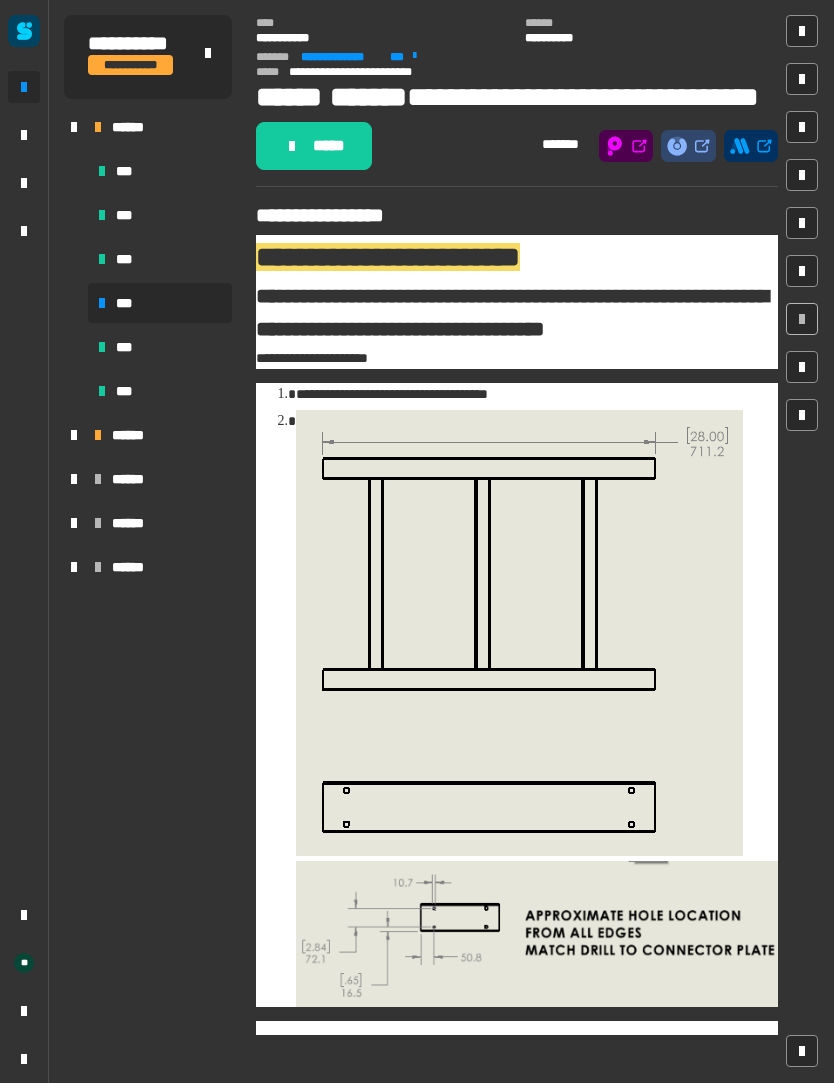 scroll, scrollTop: 0, scrollLeft: 0, axis: both 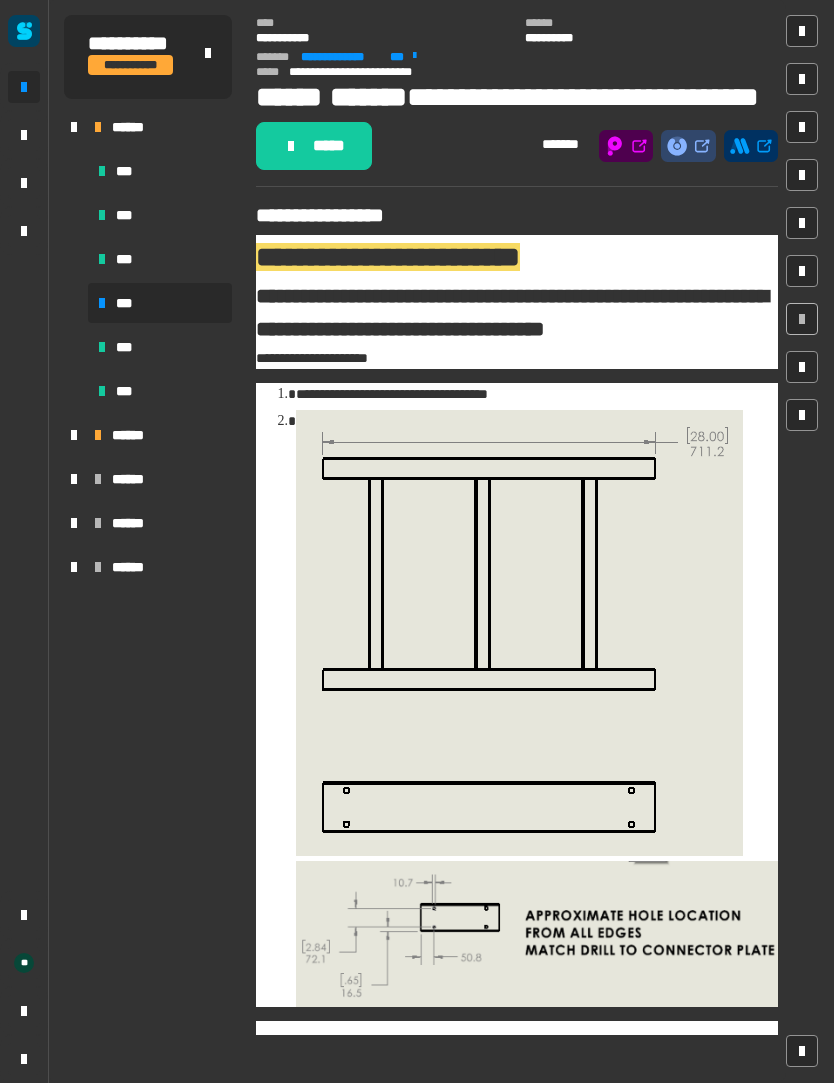 click 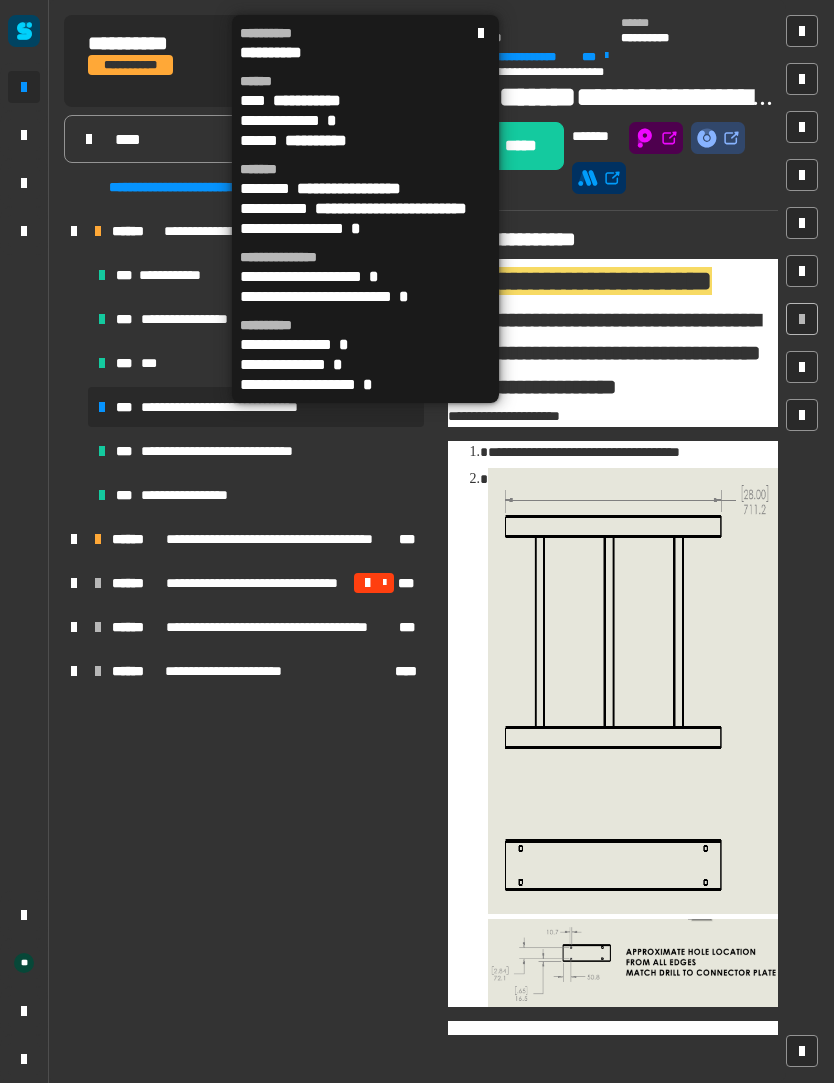 click 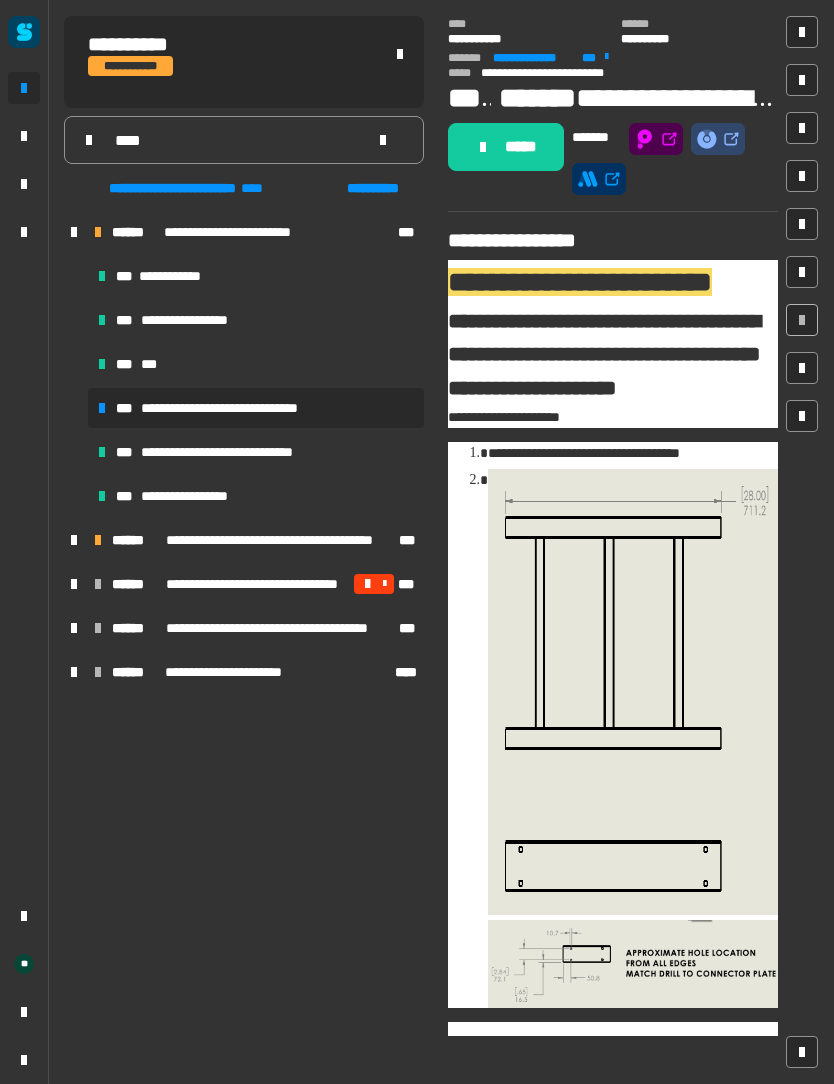 click 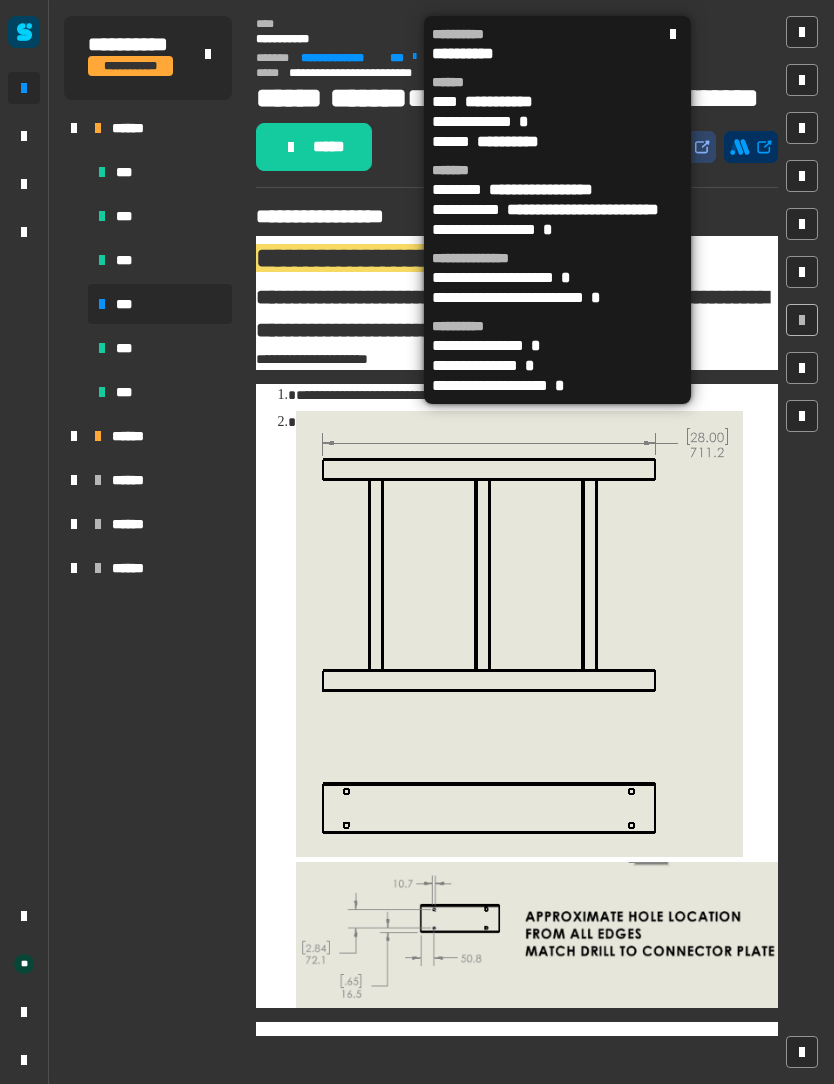 click 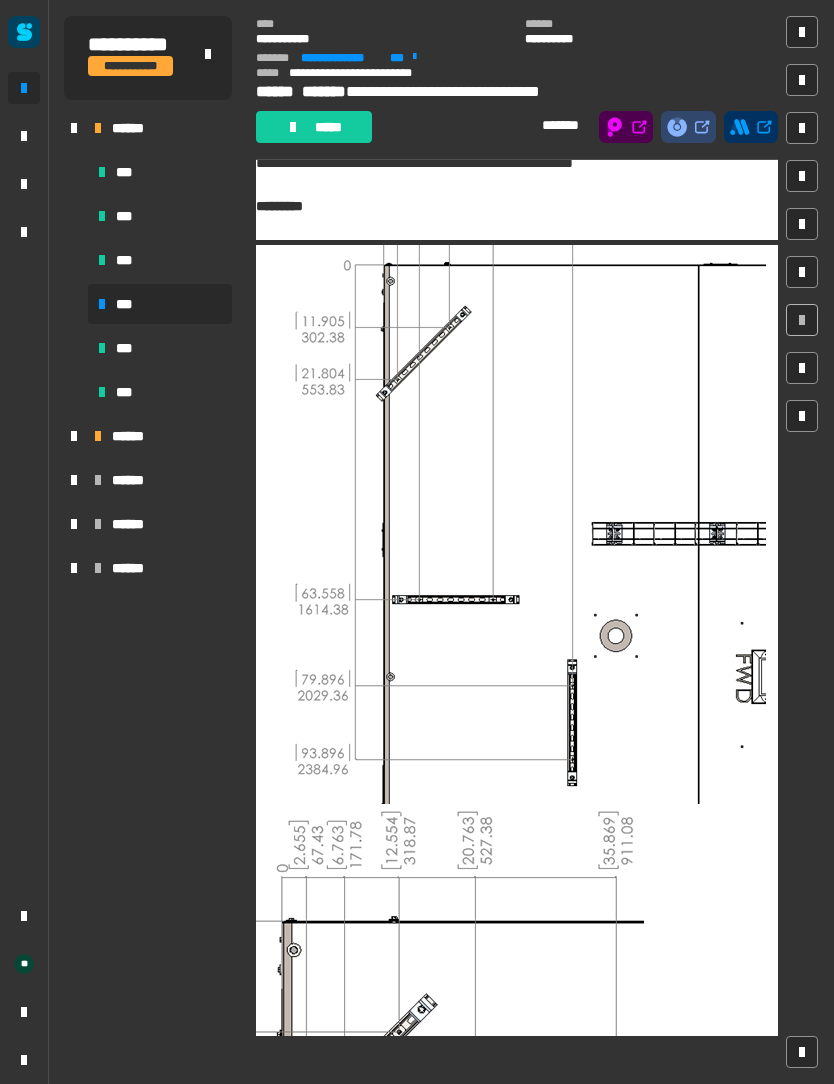 scroll, scrollTop: 1419, scrollLeft: 0, axis: vertical 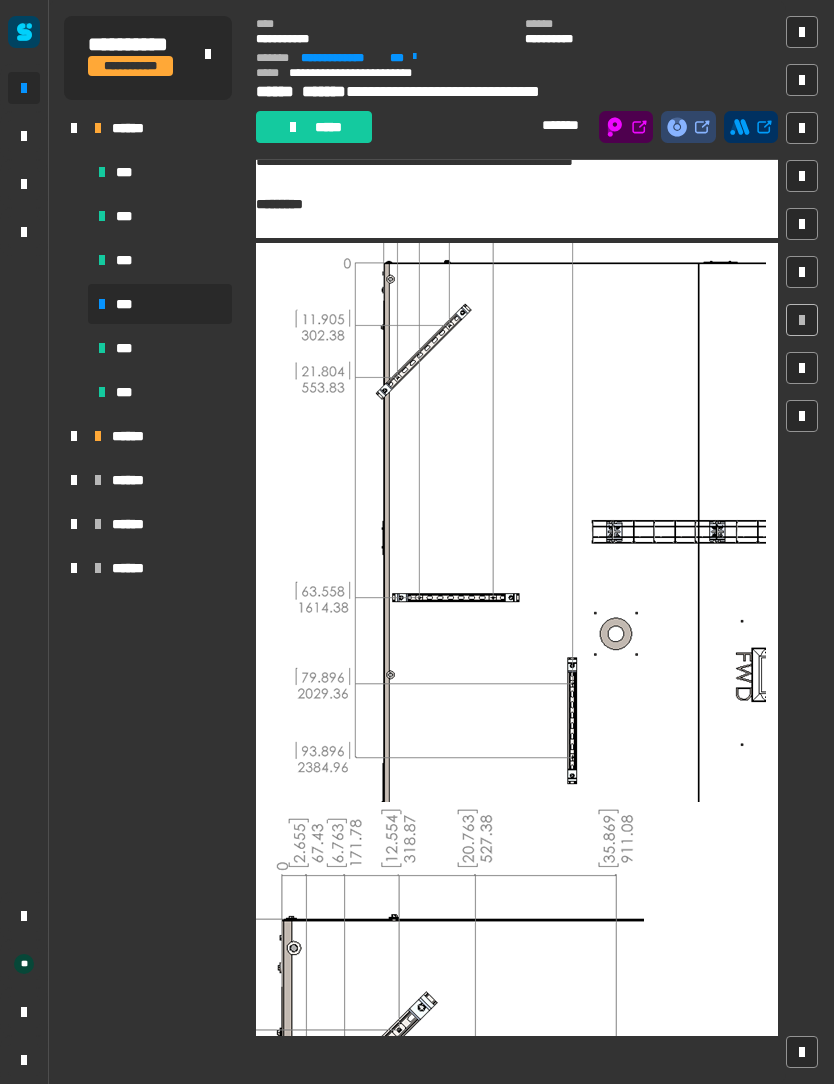 click 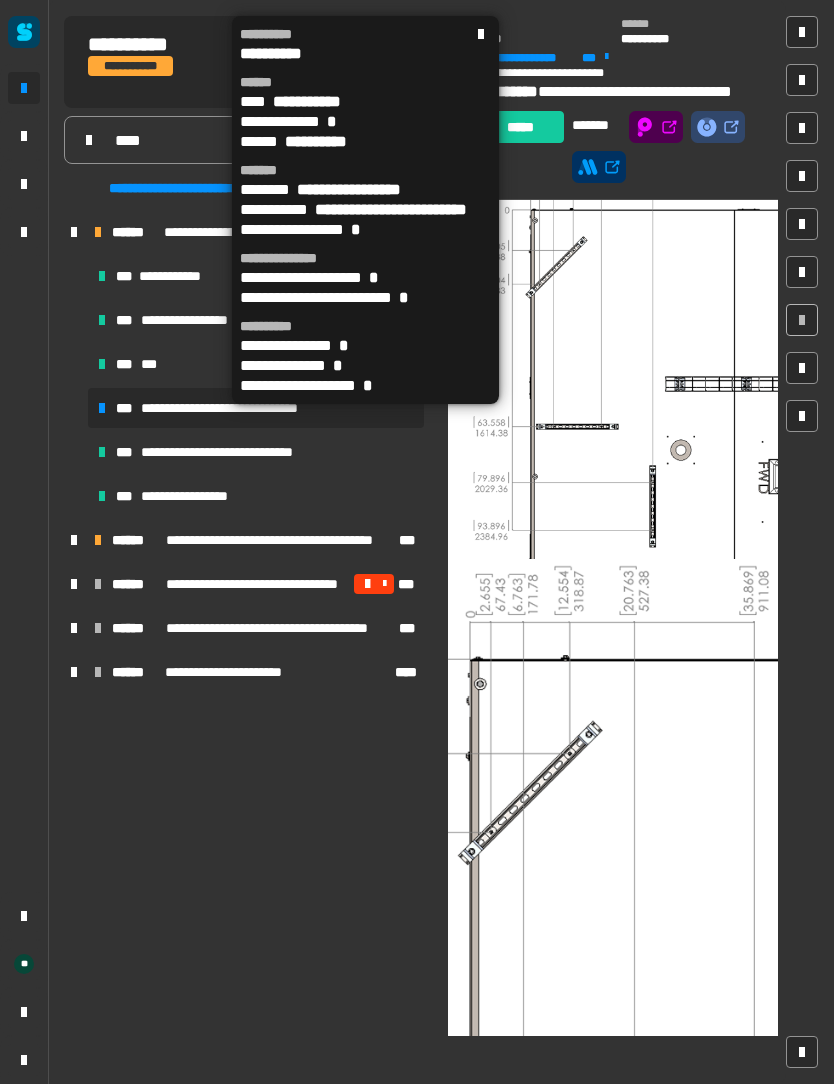 click 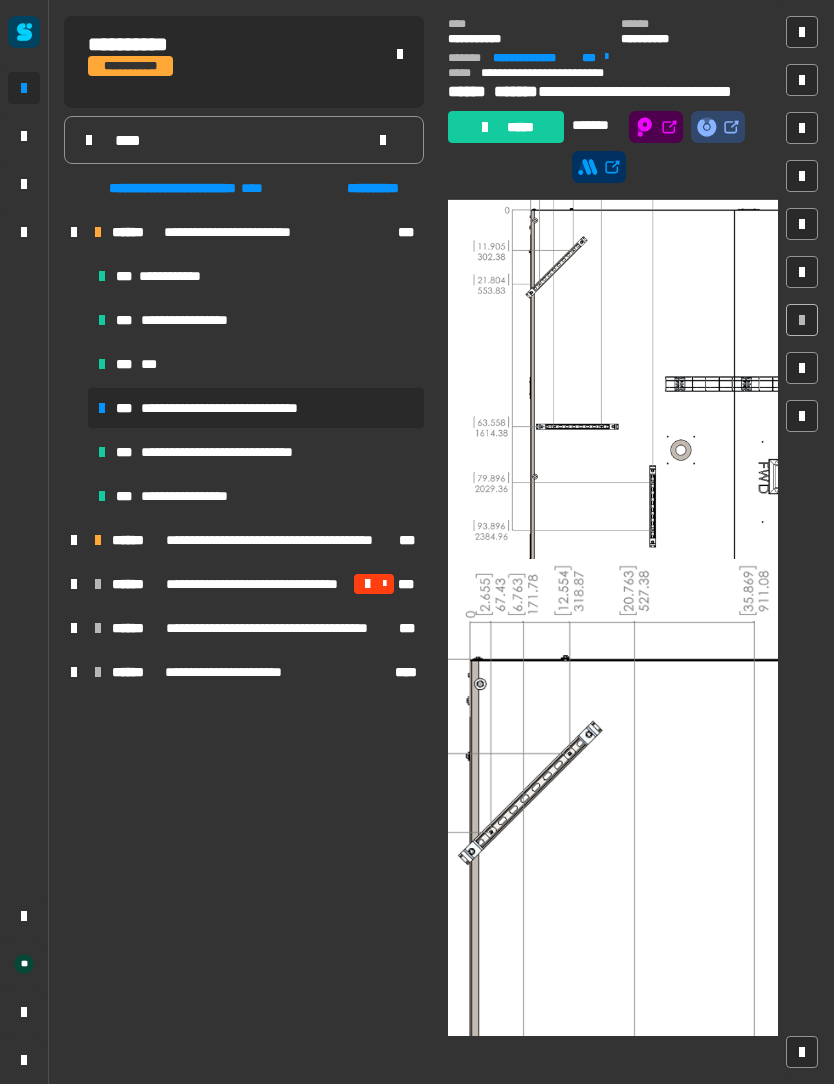 click 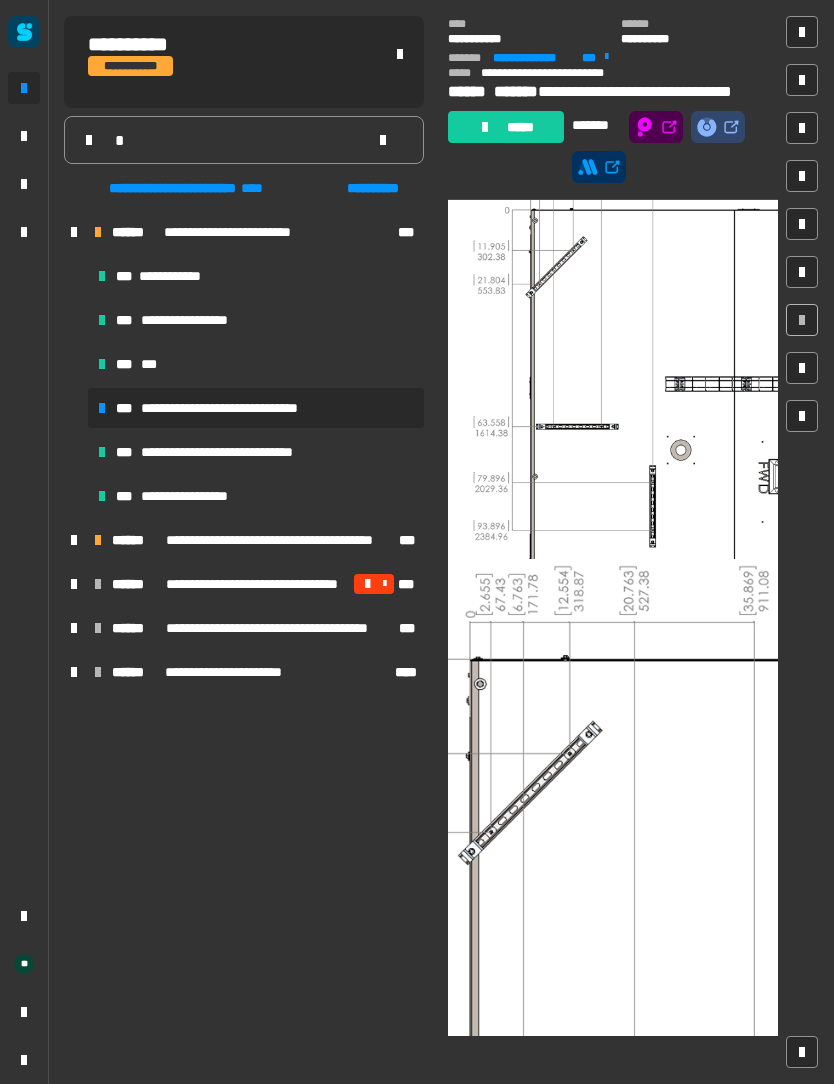 type 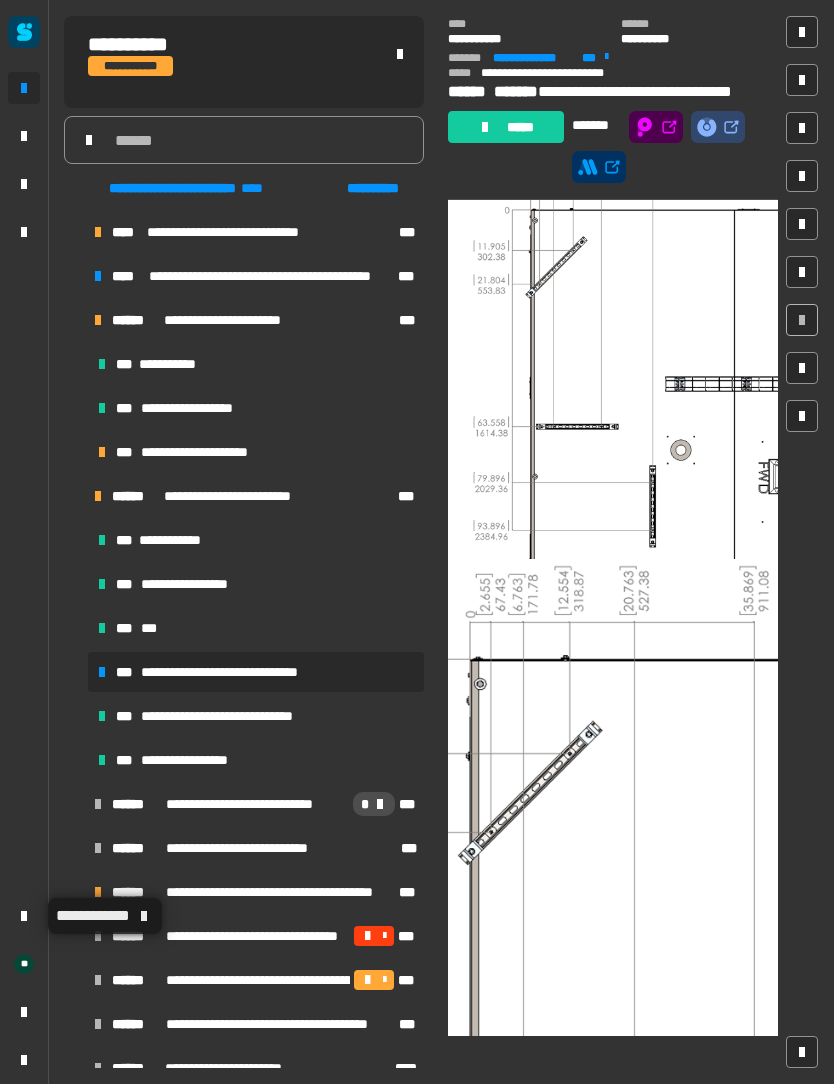 click 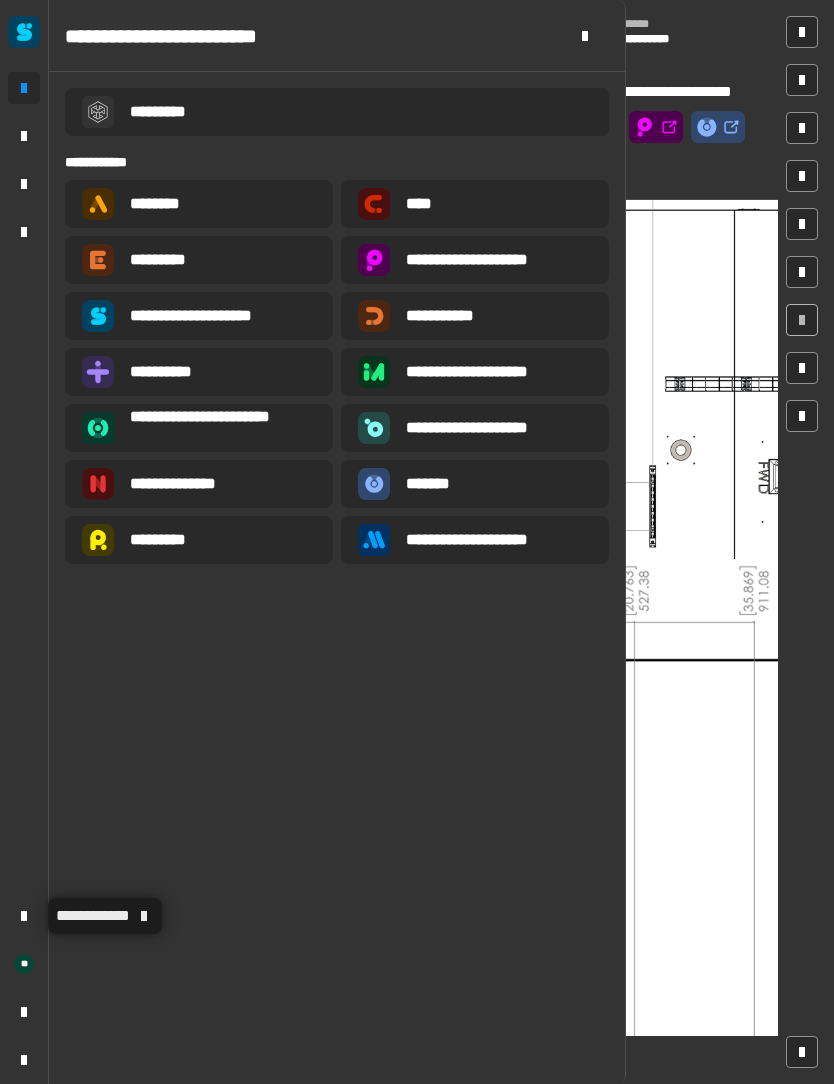 click on "**********" at bounding box center [475, 540] 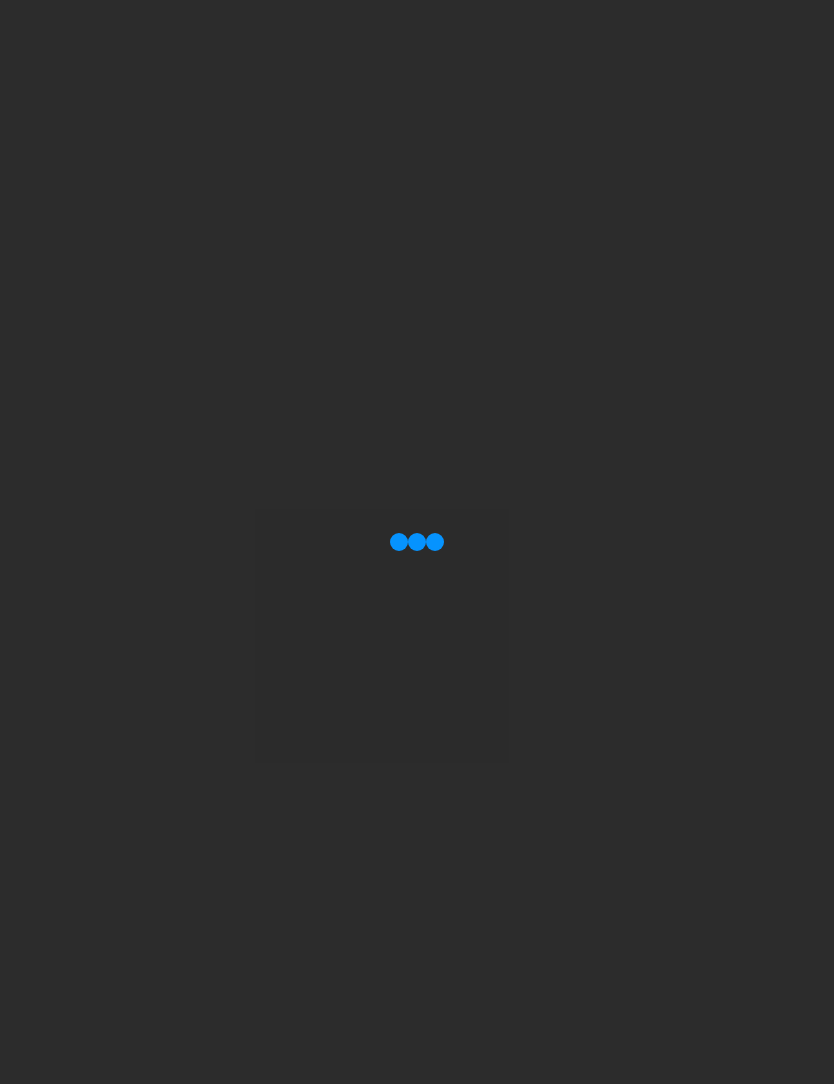 scroll, scrollTop: 0, scrollLeft: 0, axis: both 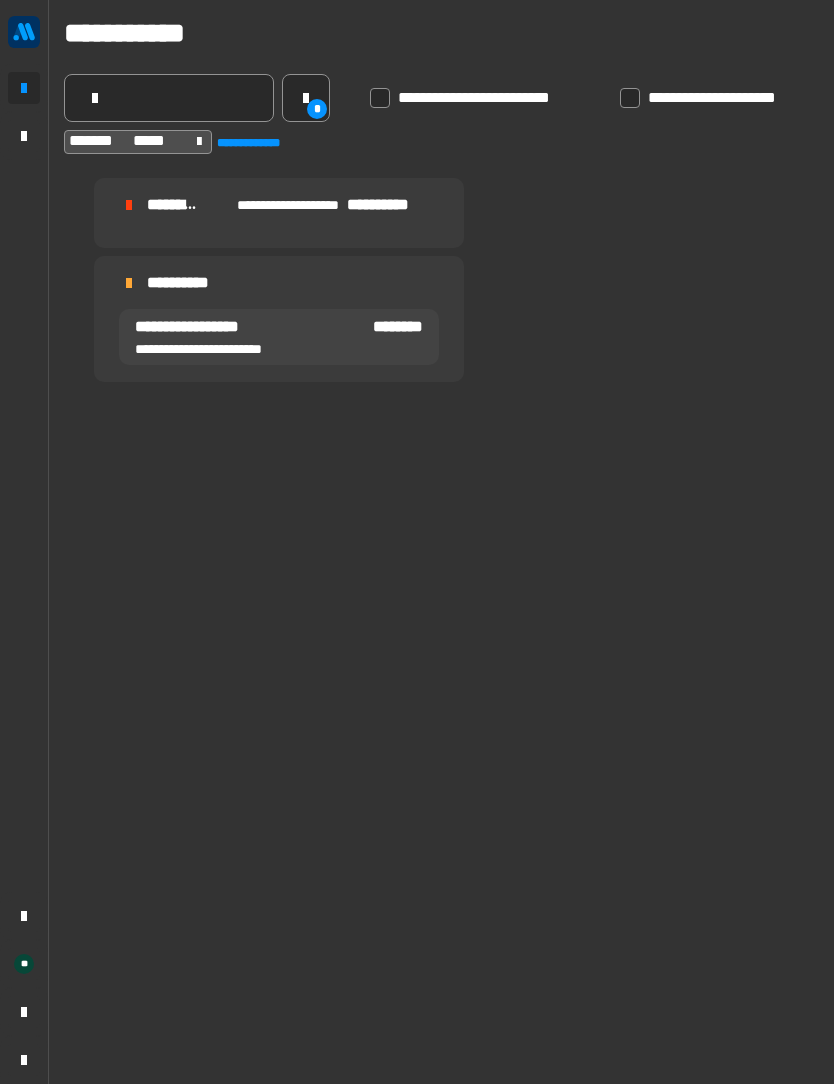 click on "******* *****" 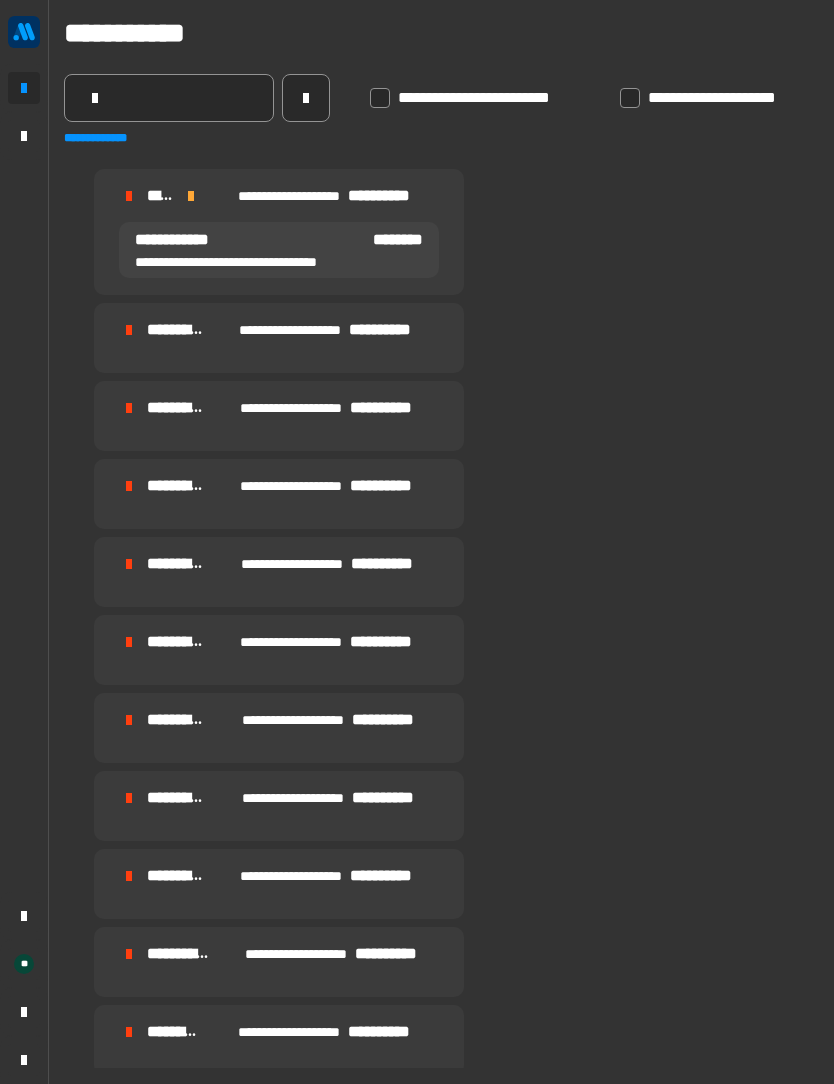 click 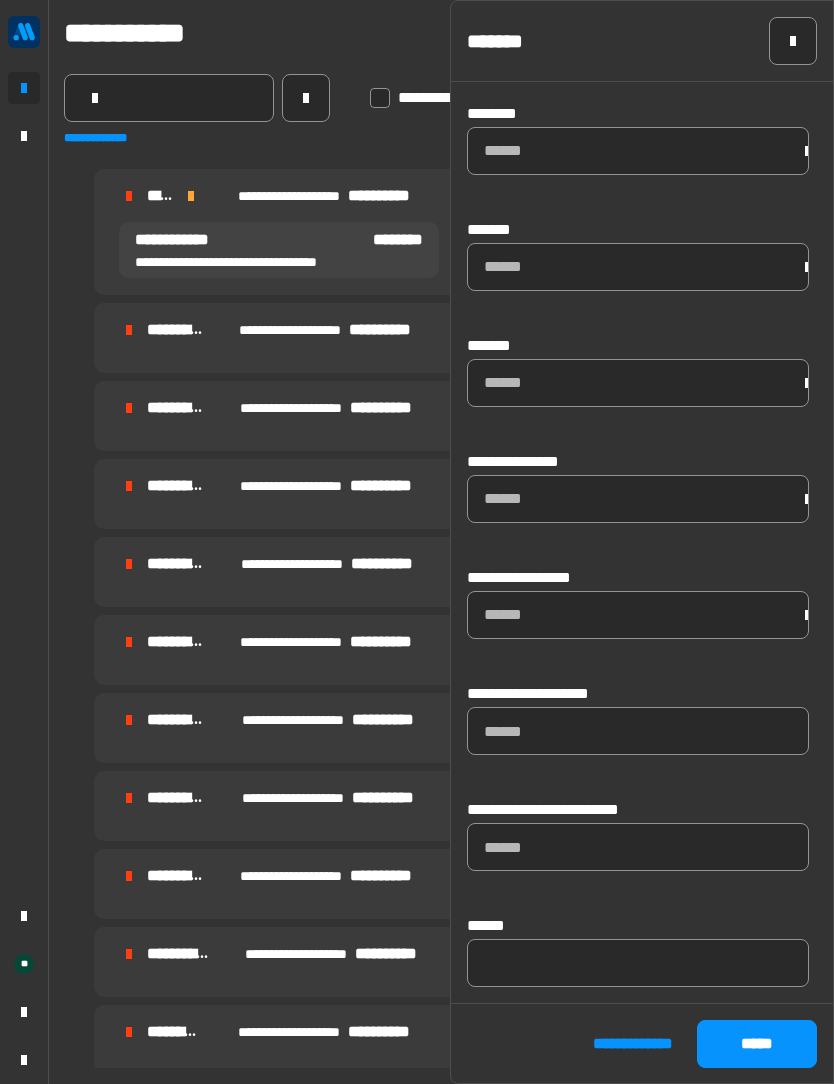 scroll, scrollTop: 1039, scrollLeft: 0, axis: vertical 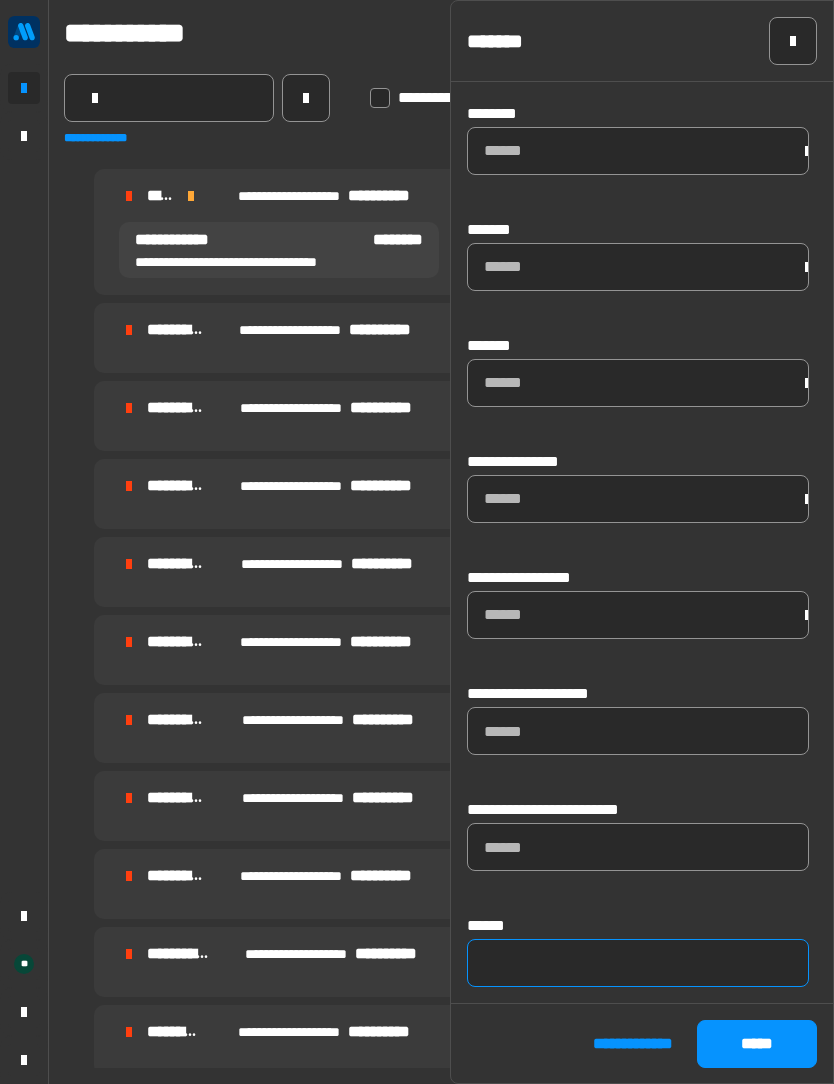 click 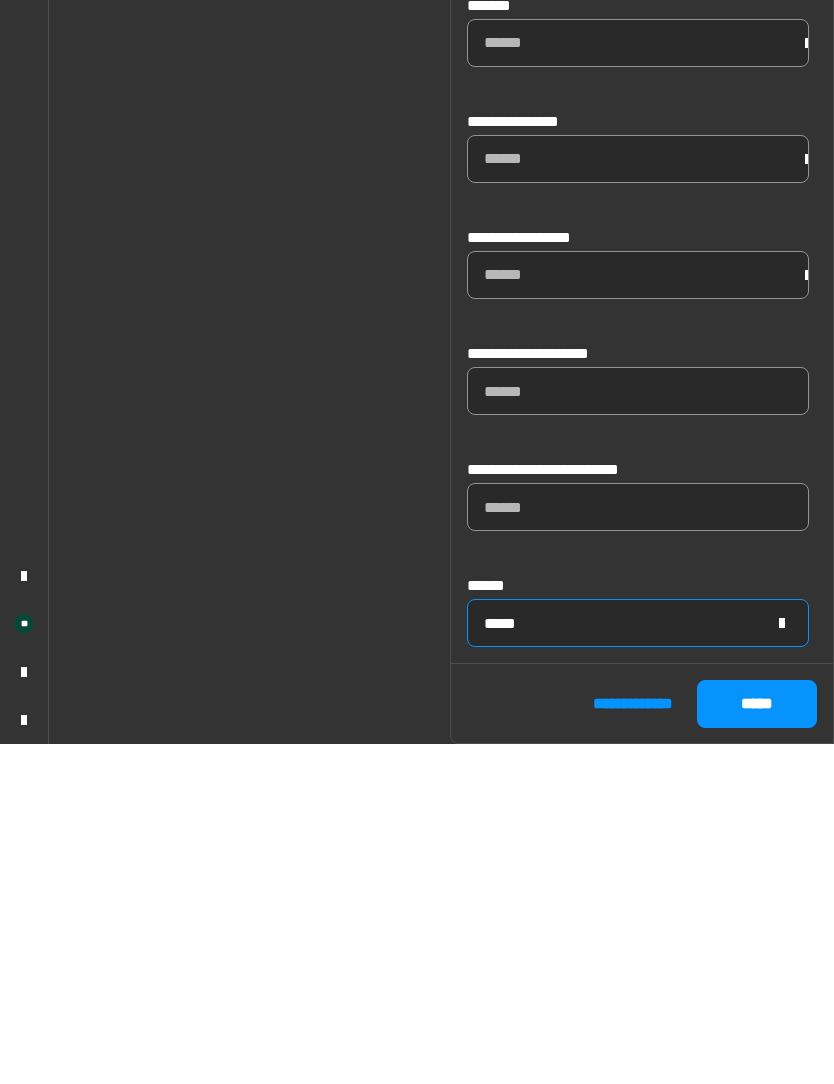 type on "*****" 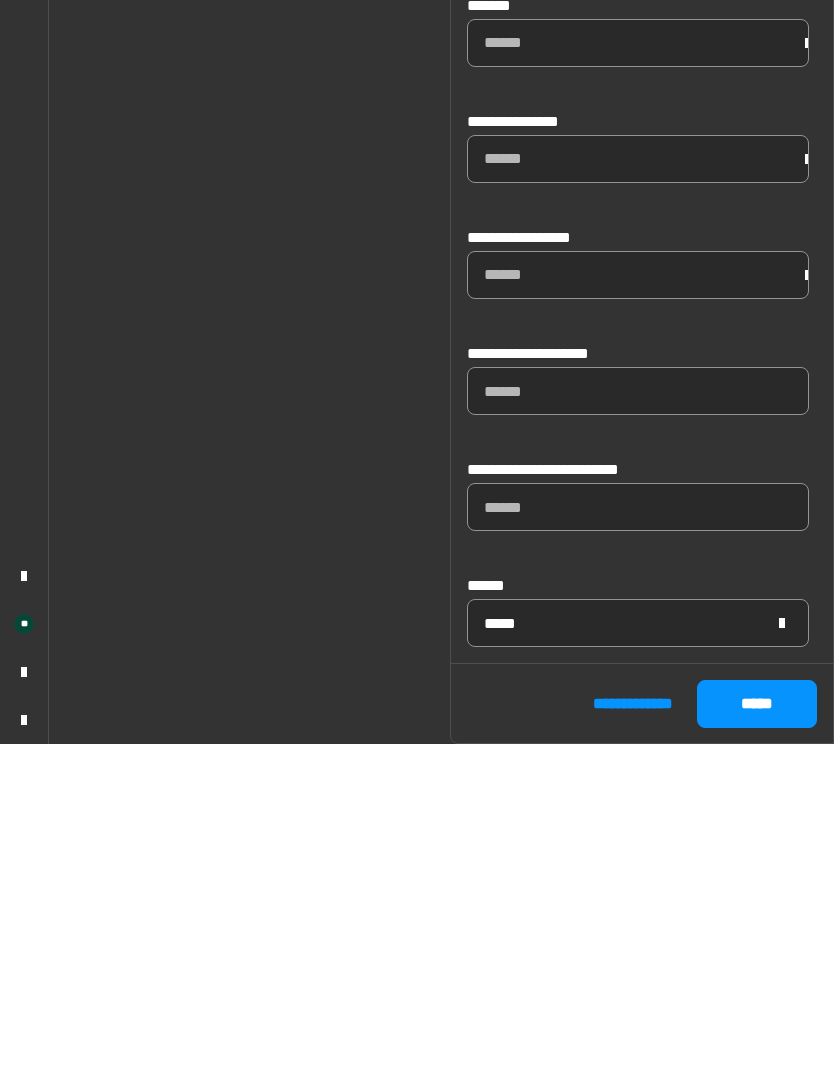 click on "*****" 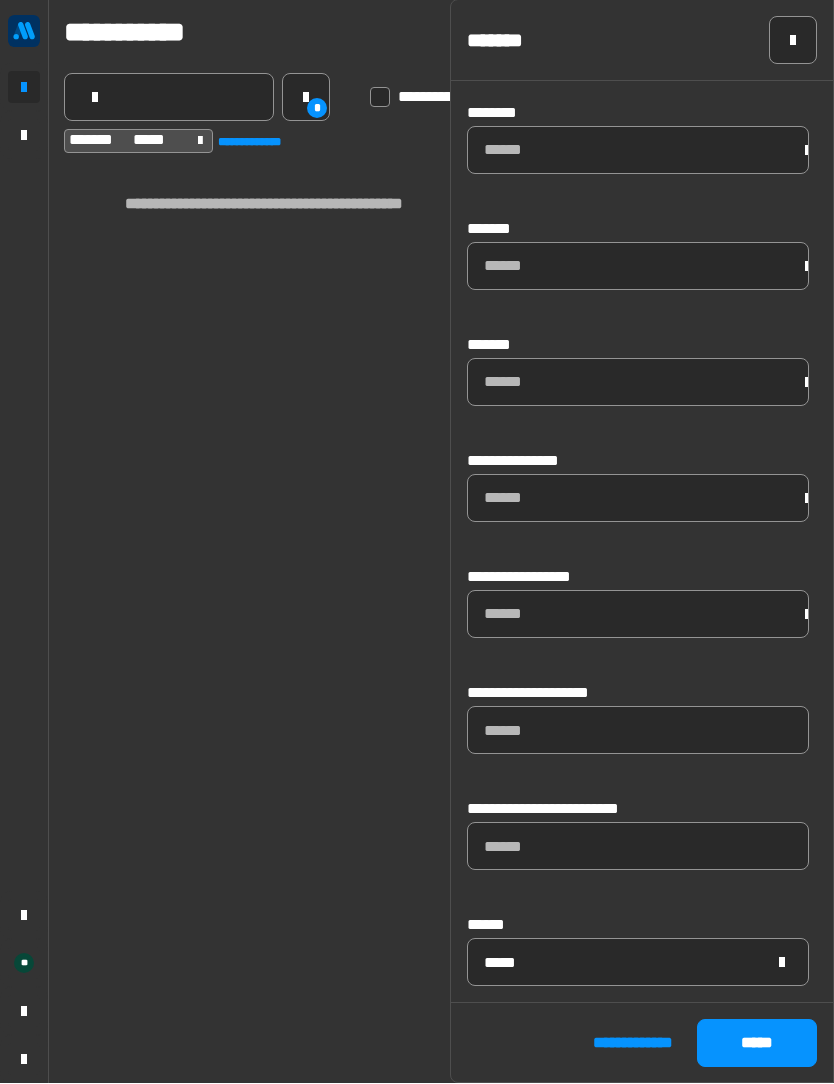 scroll, scrollTop: 1021, scrollLeft: 0, axis: vertical 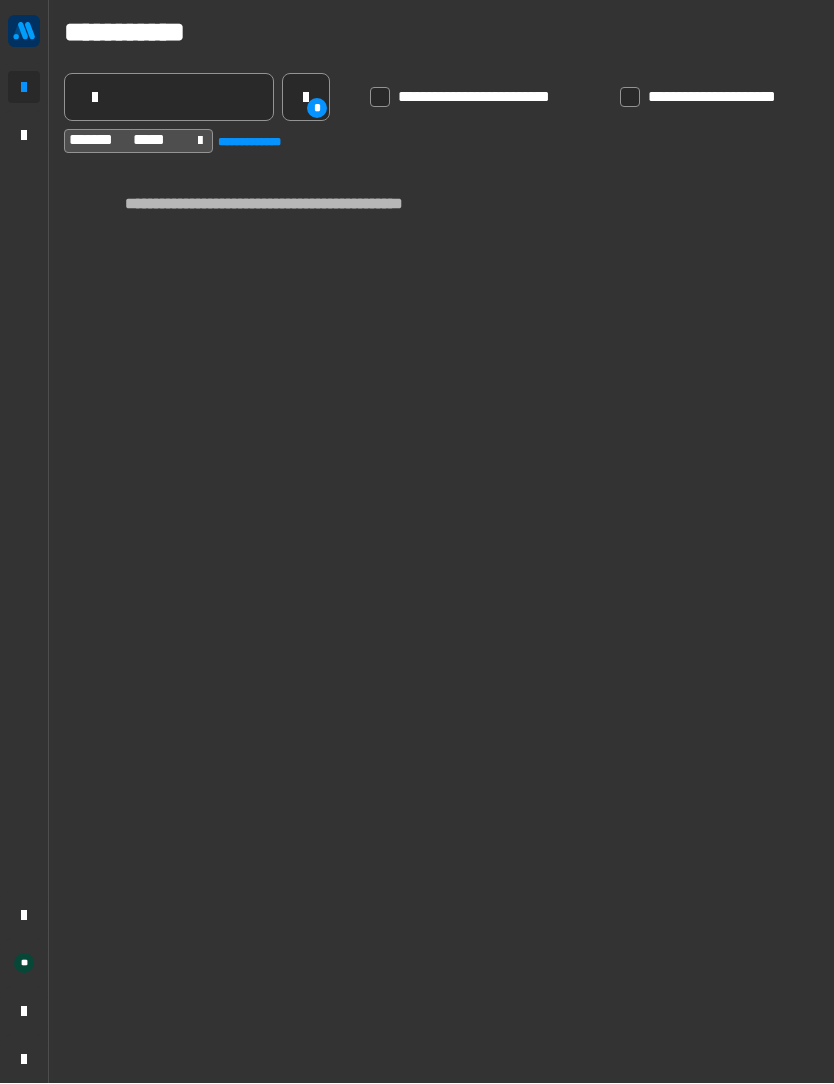 click on "*****" 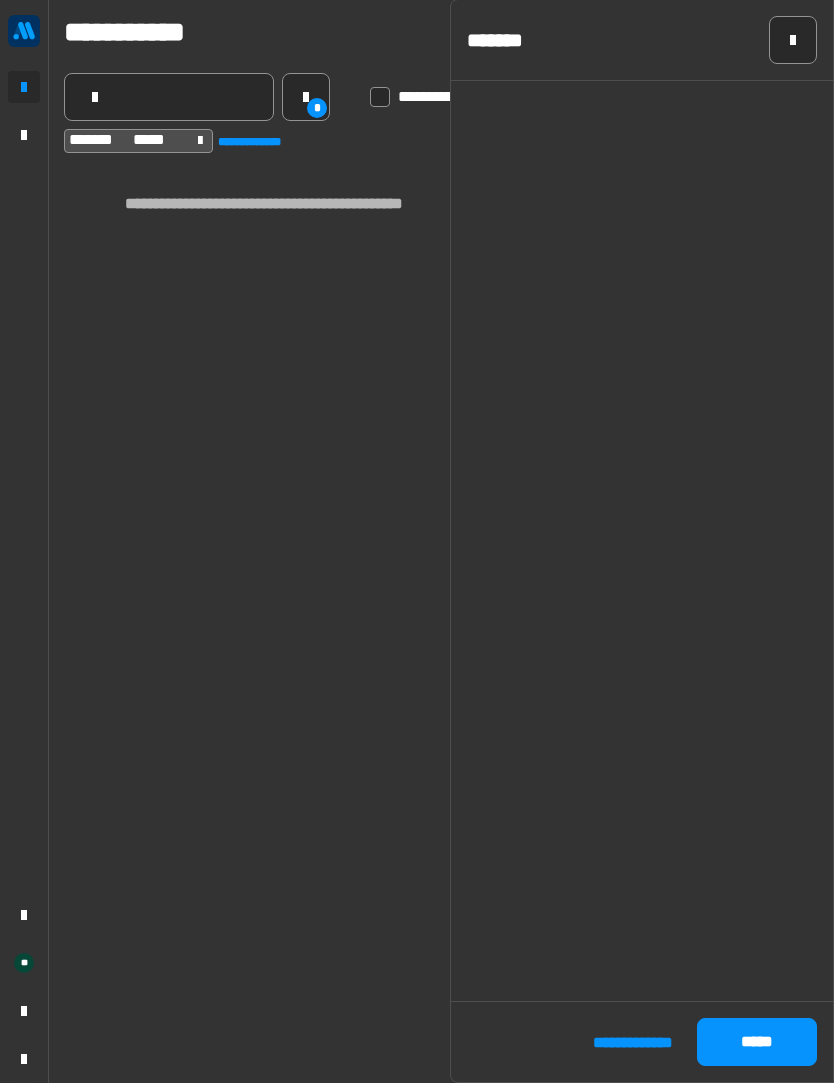 scroll, scrollTop: 1039, scrollLeft: 0, axis: vertical 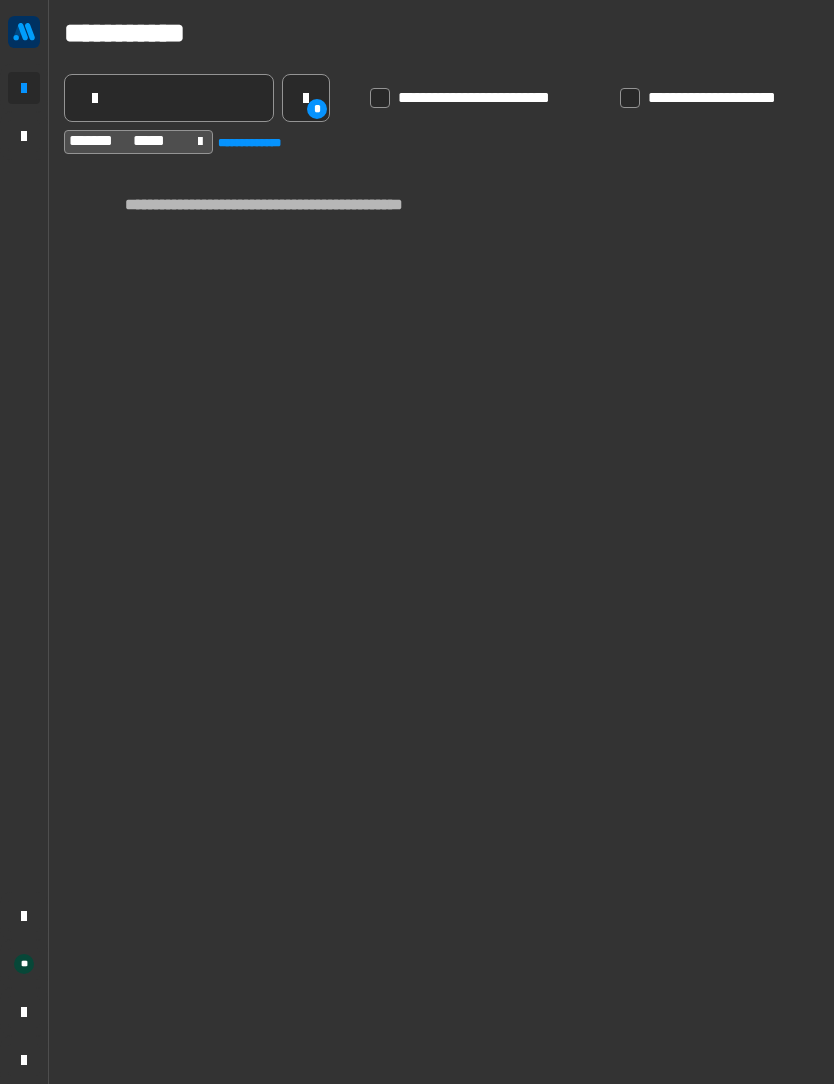 click 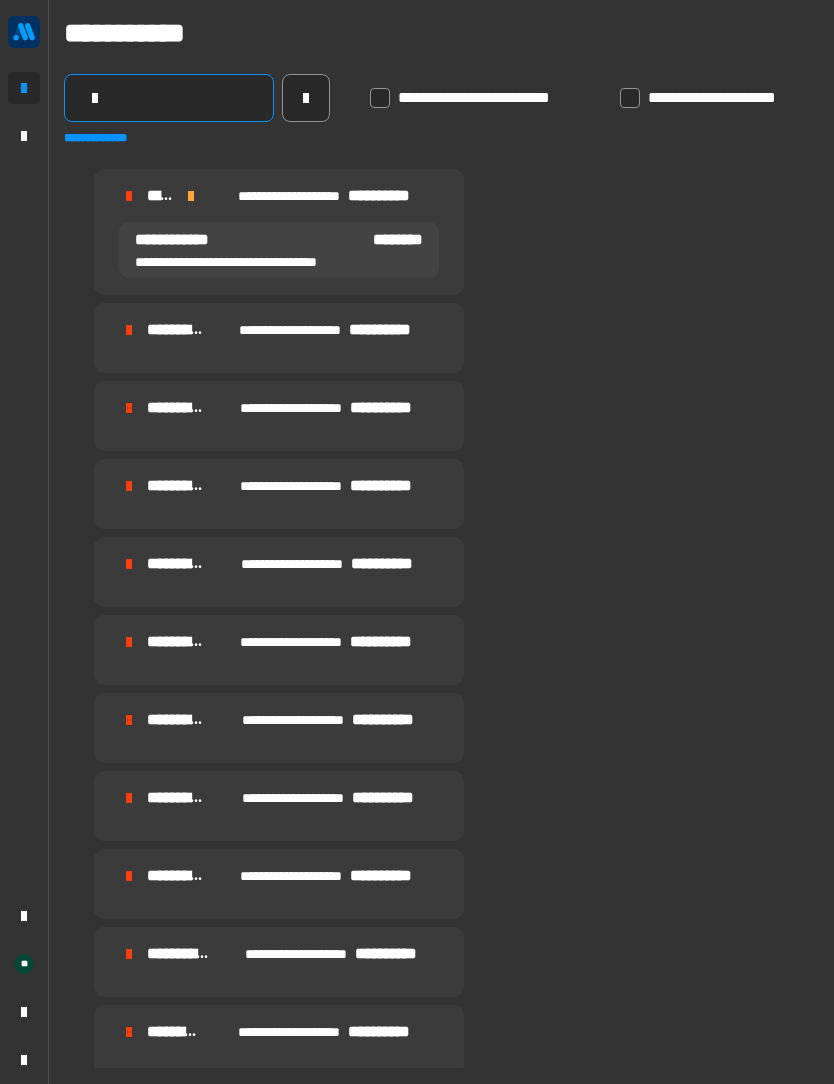 click 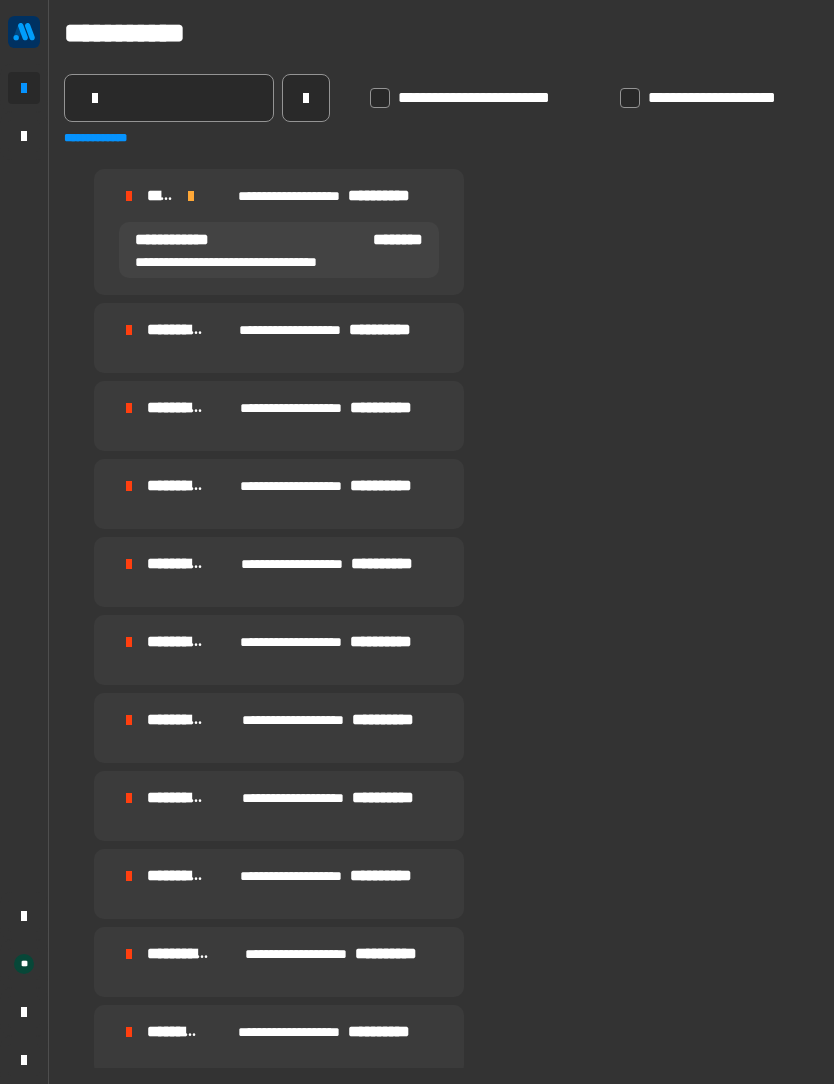 click 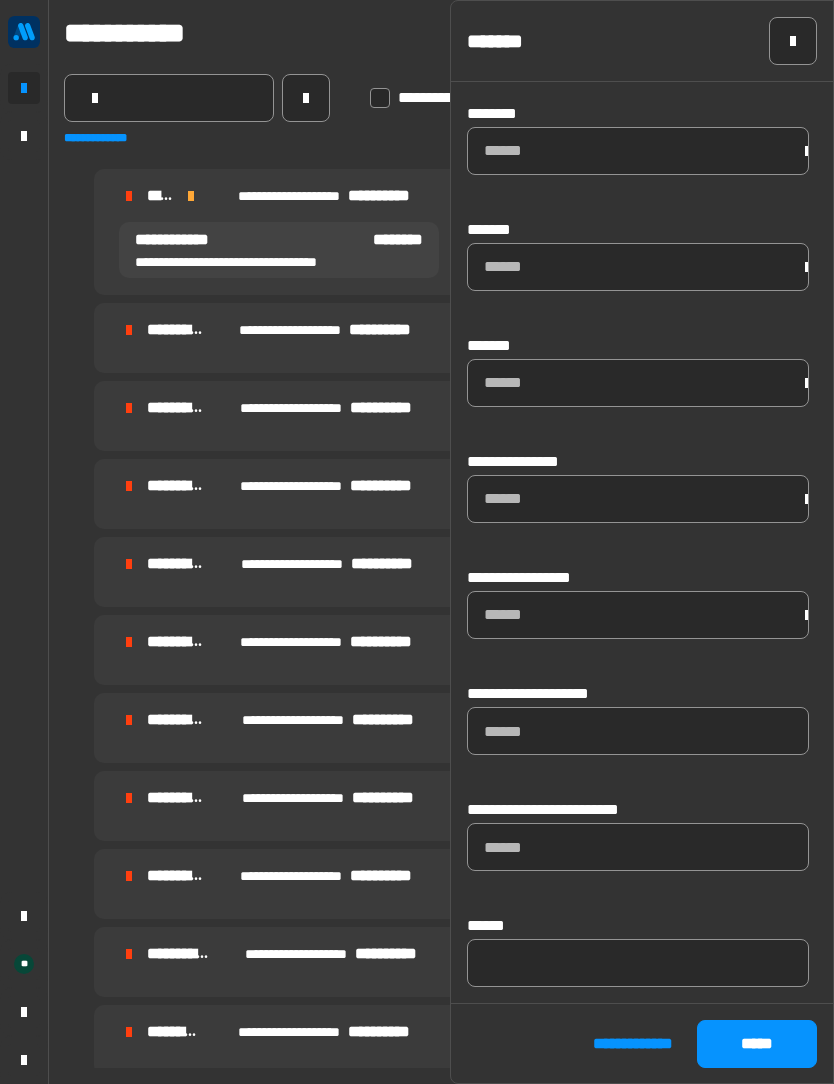 scroll, scrollTop: 1039, scrollLeft: 0, axis: vertical 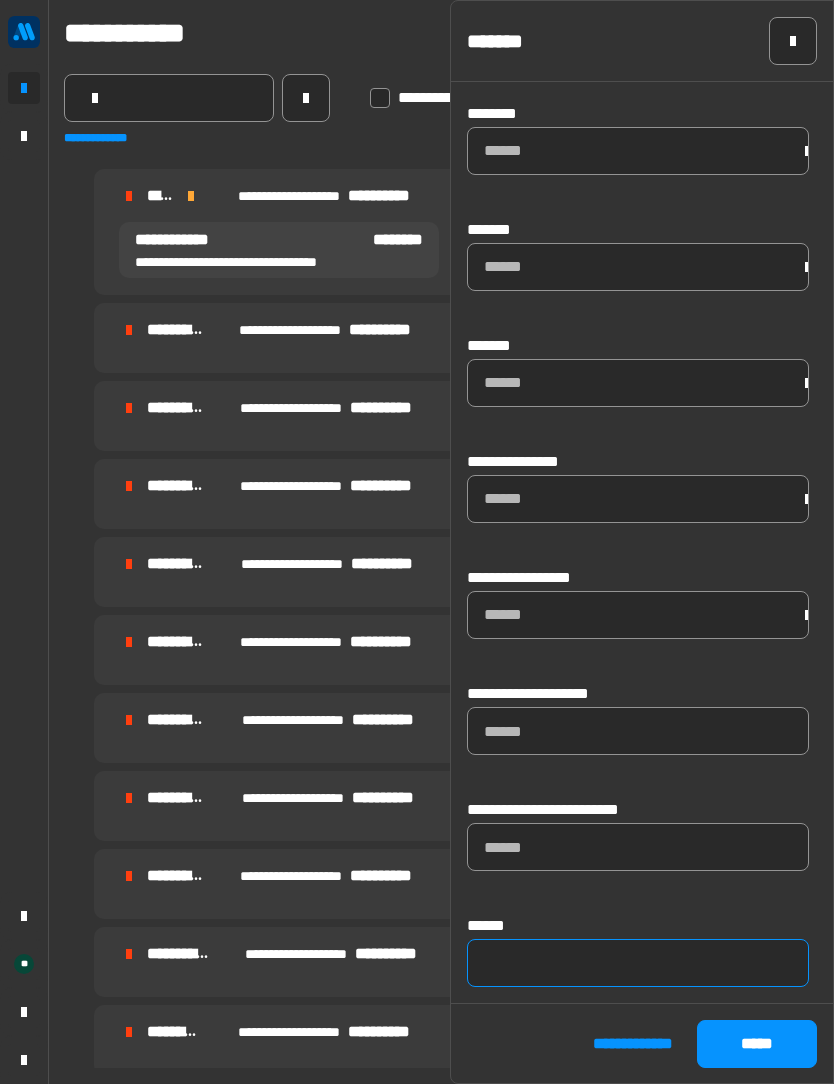 click 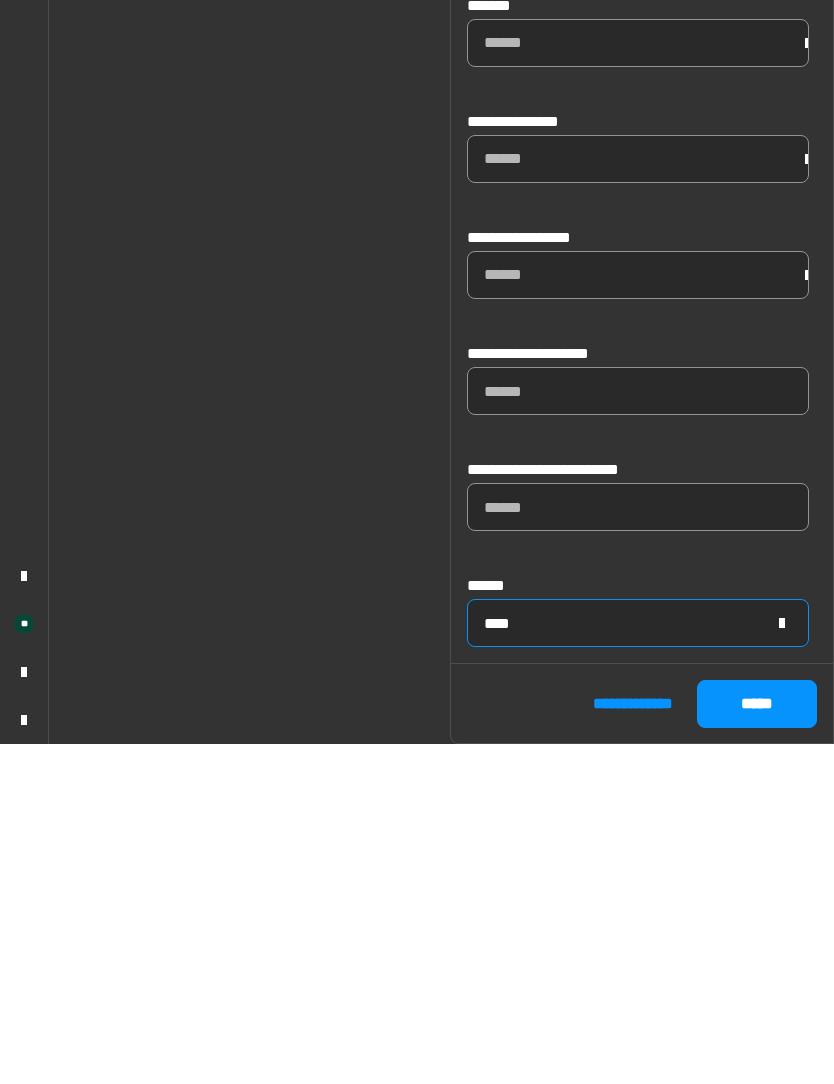 type on "*****" 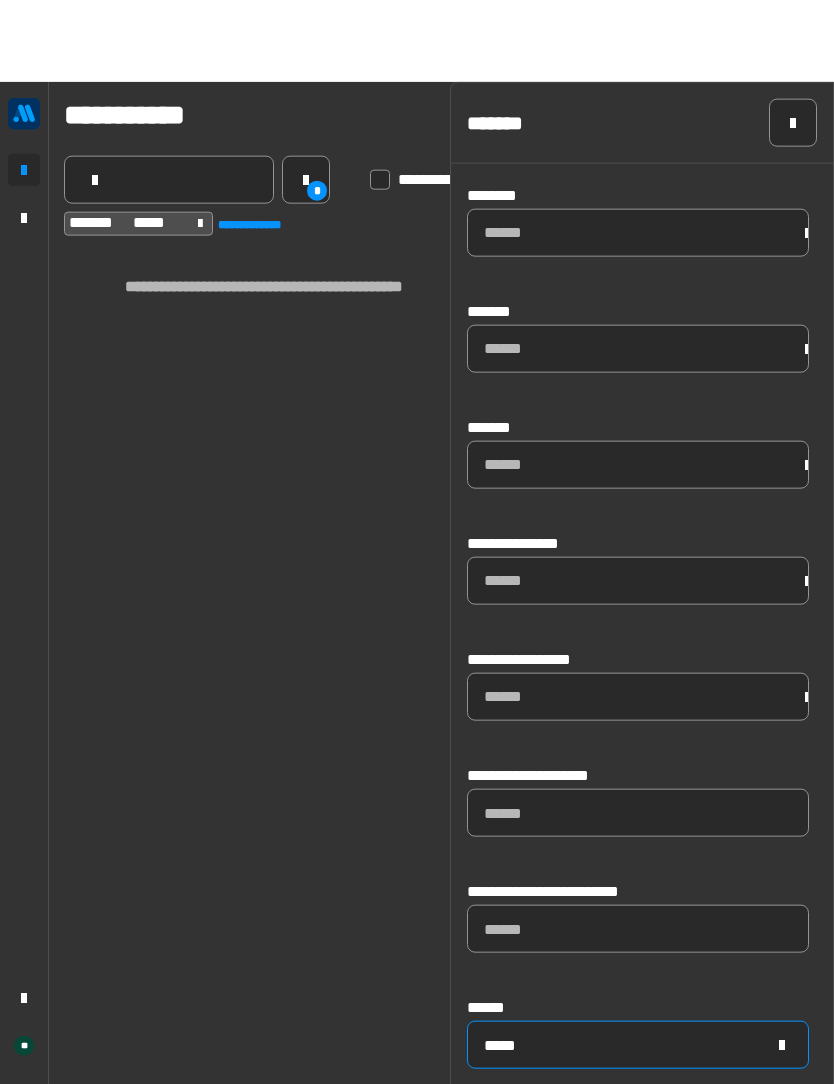 scroll, scrollTop: 1021, scrollLeft: 0, axis: vertical 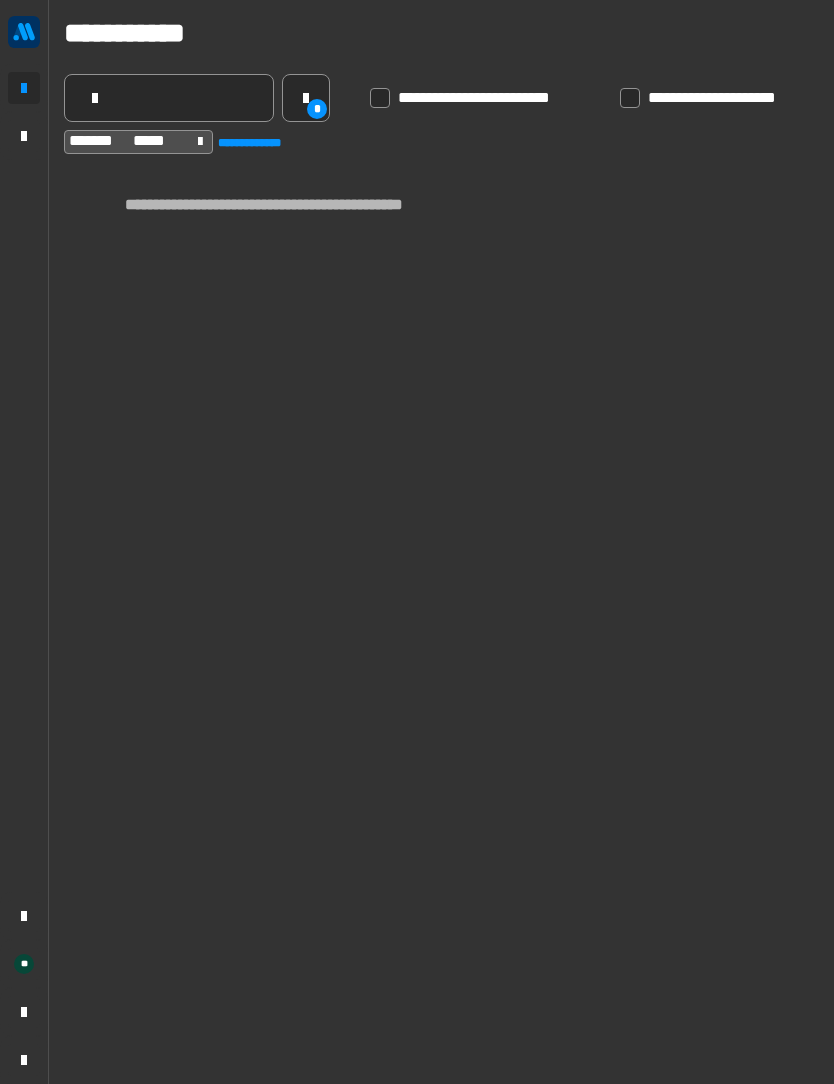 click on "**********" 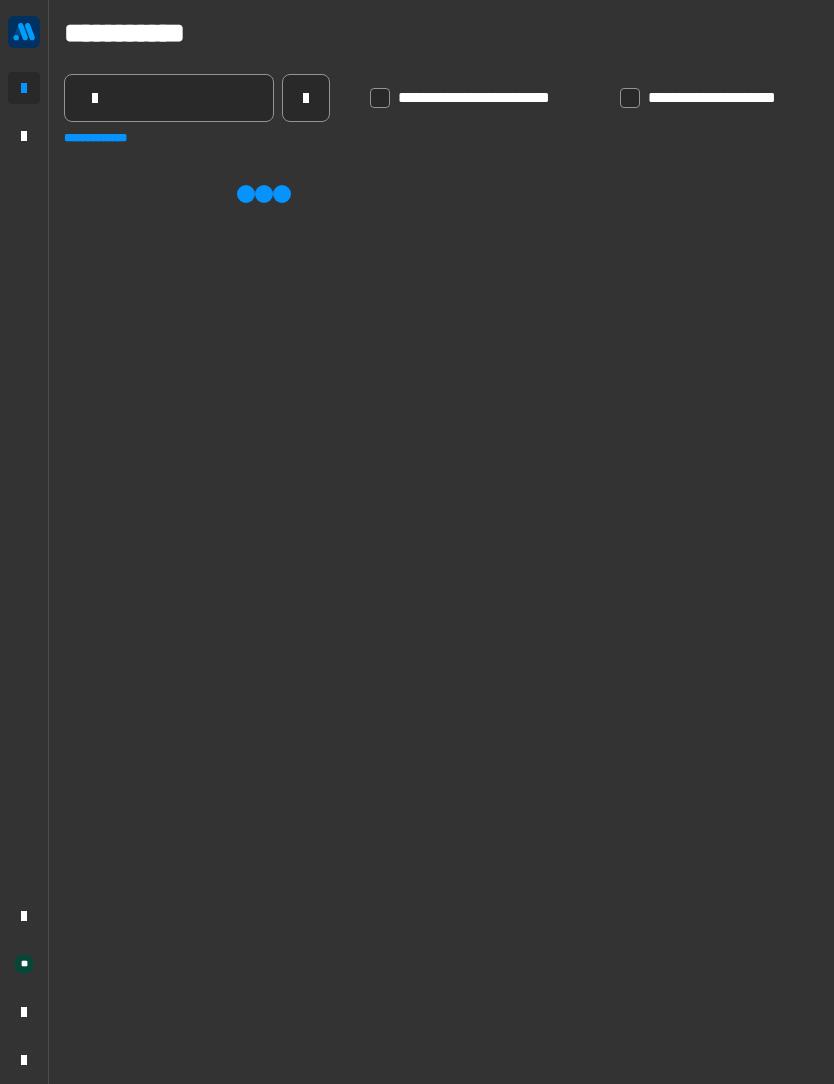 click on "**********" 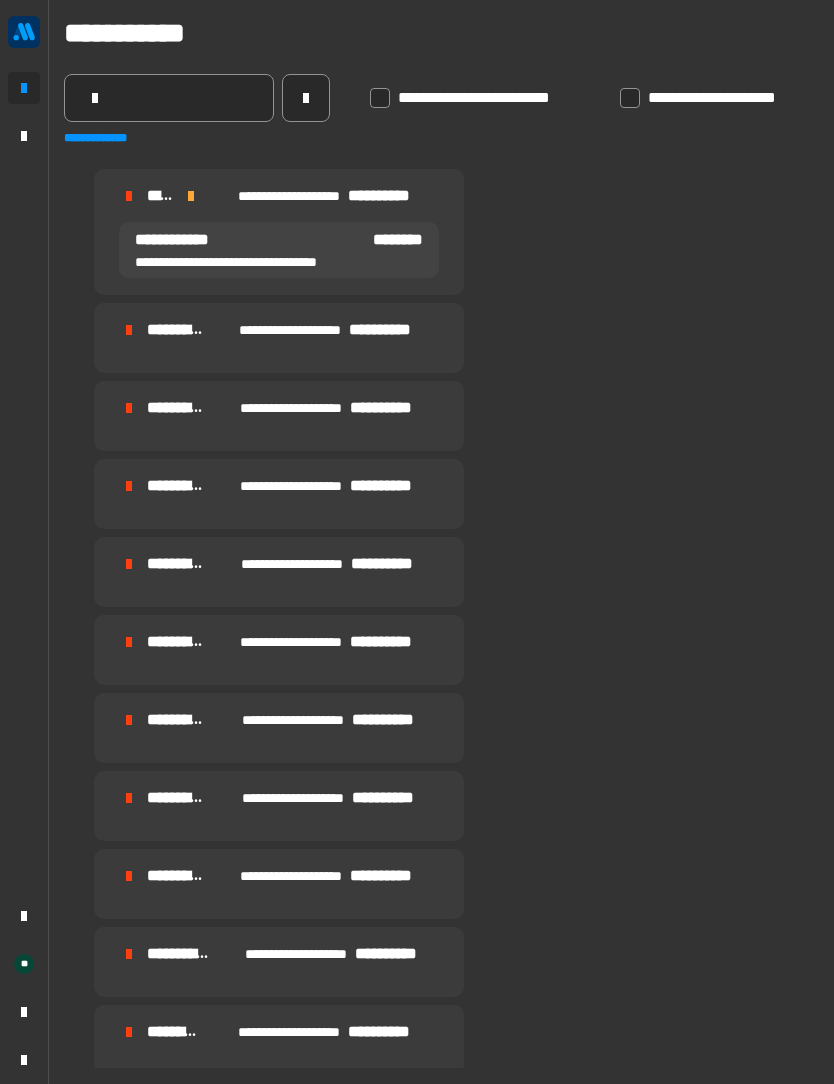 click 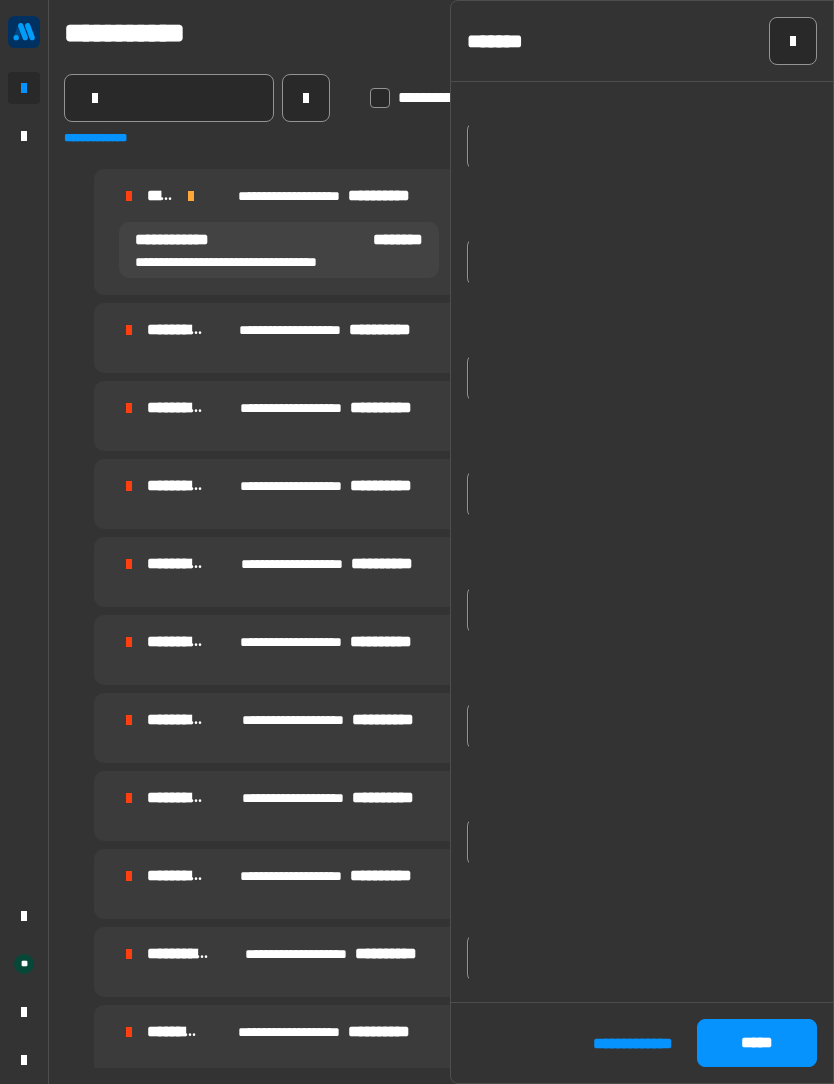 click on "******" 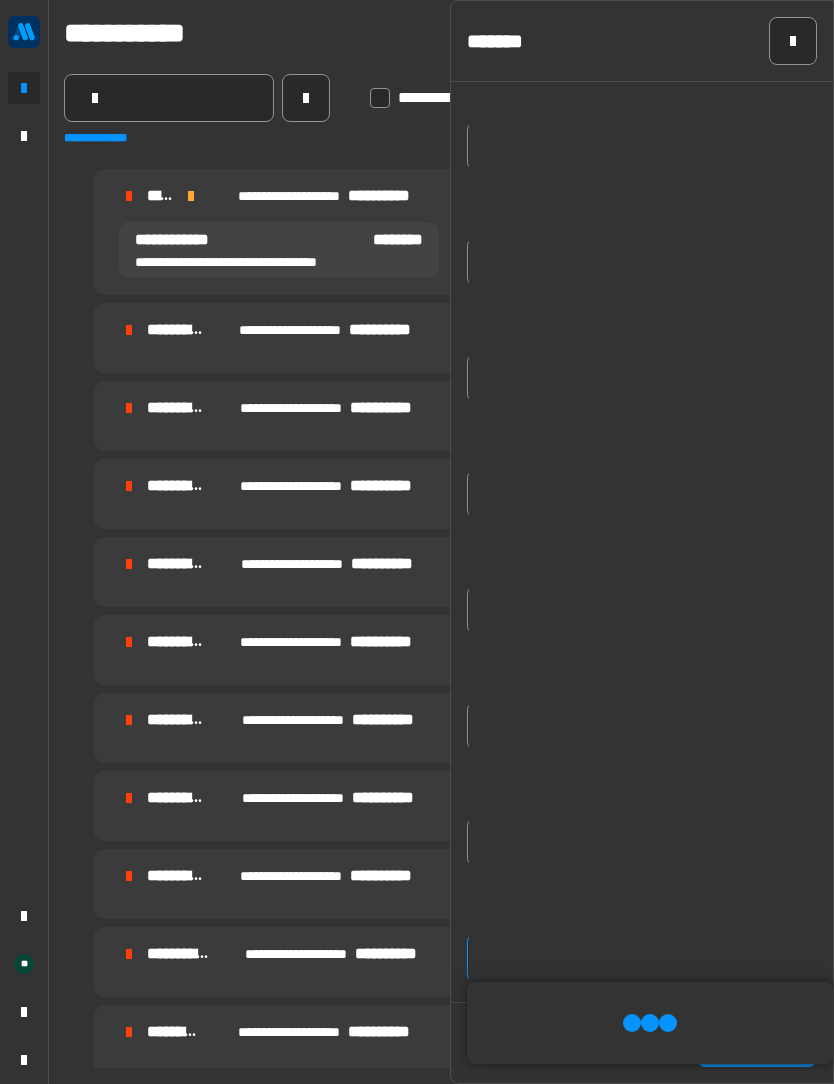 scroll, scrollTop: 0, scrollLeft: 0, axis: both 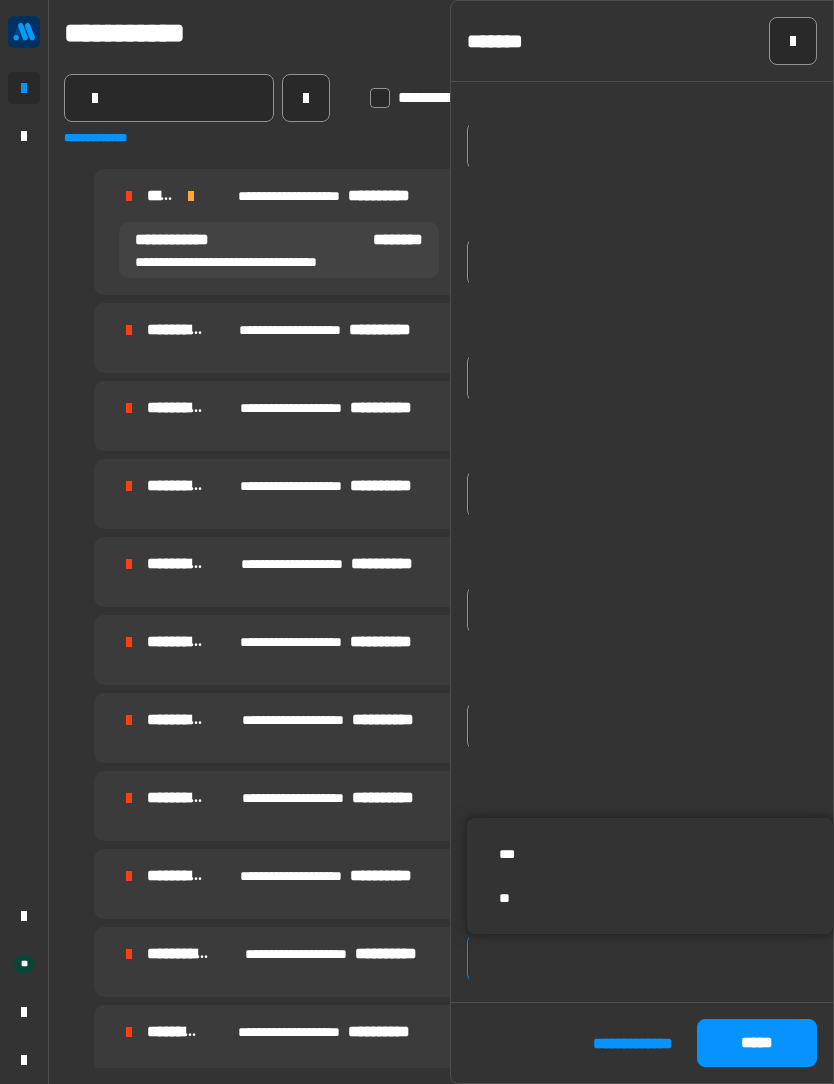 click on "******" 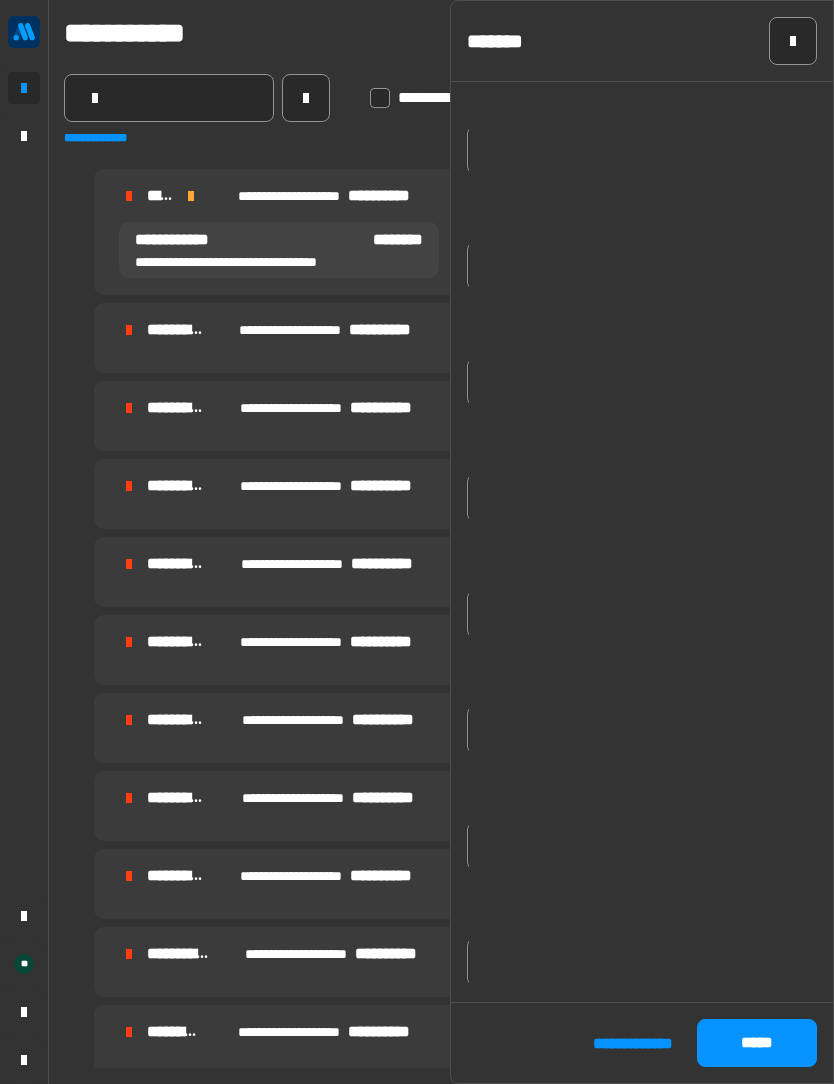scroll, scrollTop: 1039, scrollLeft: 0, axis: vertical 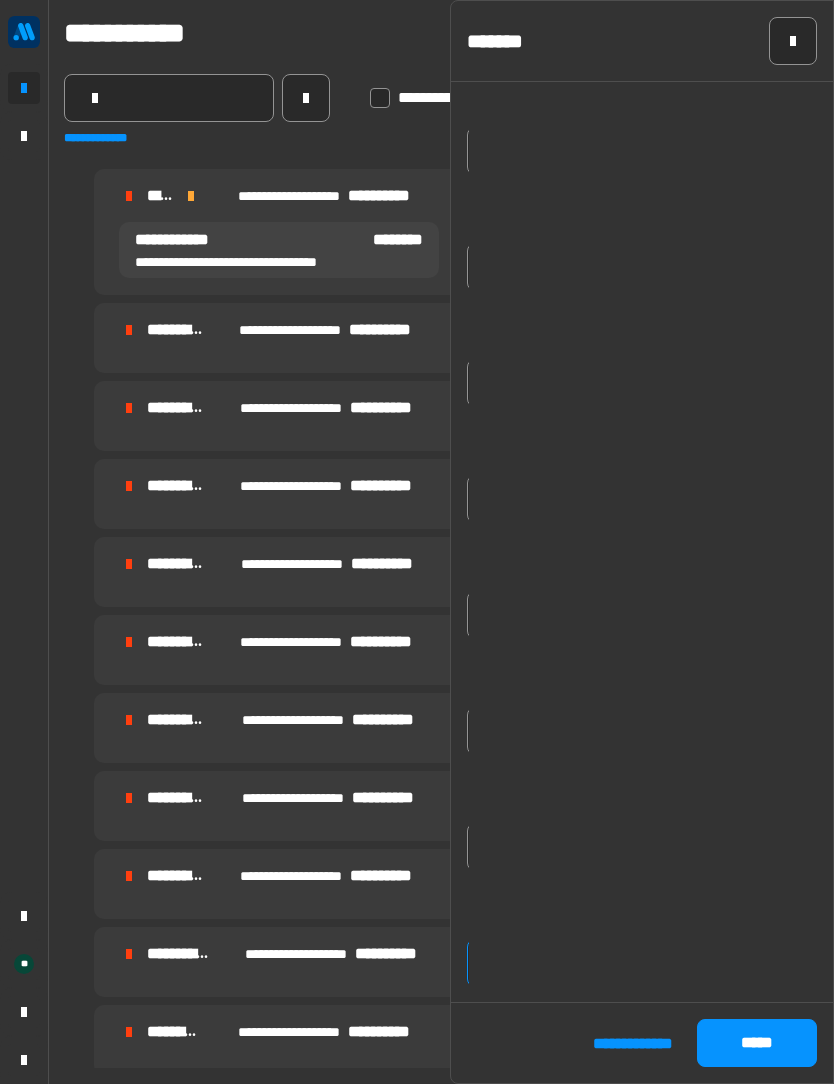 click 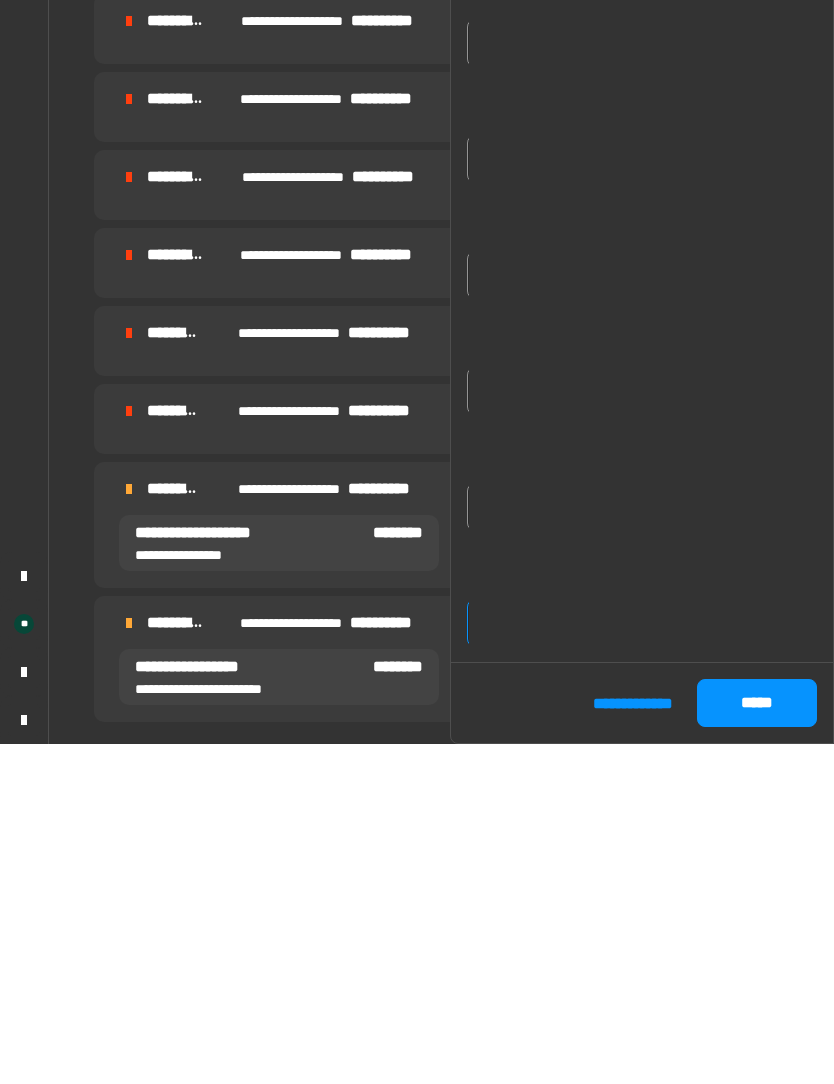 type on "*****" 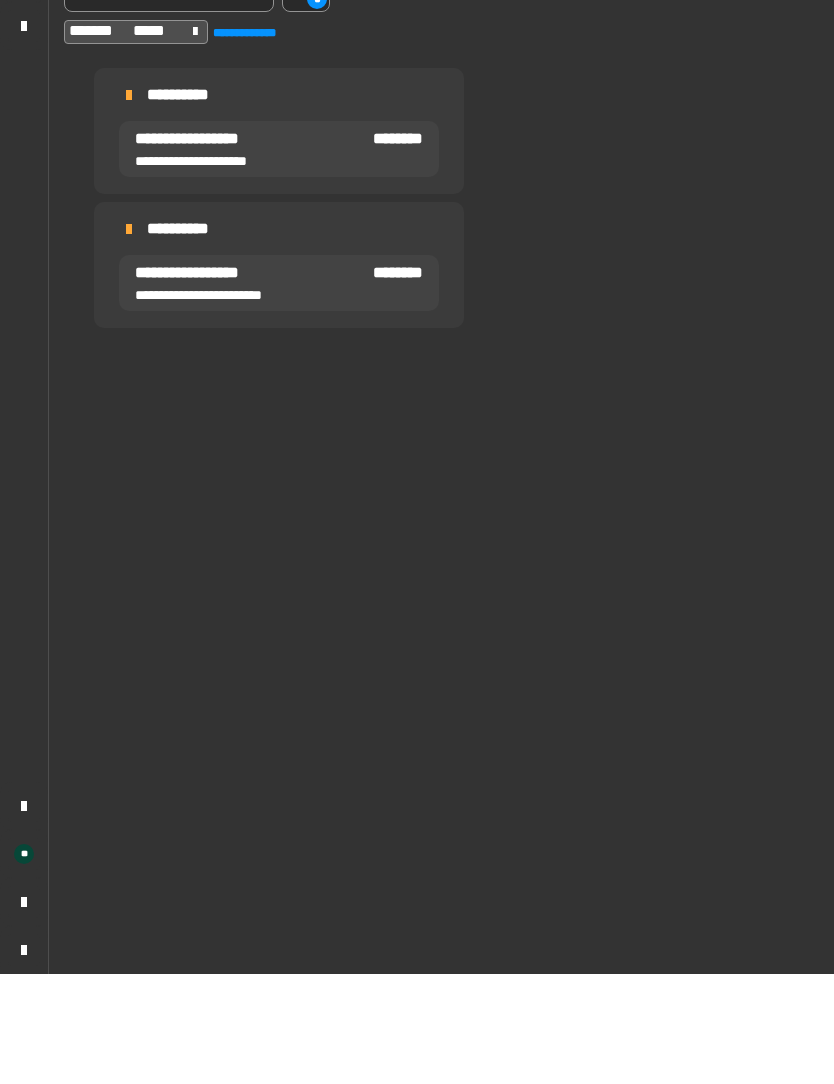 scroll, scrollTop: 1021, scrollLeft: 0, axis: vertical 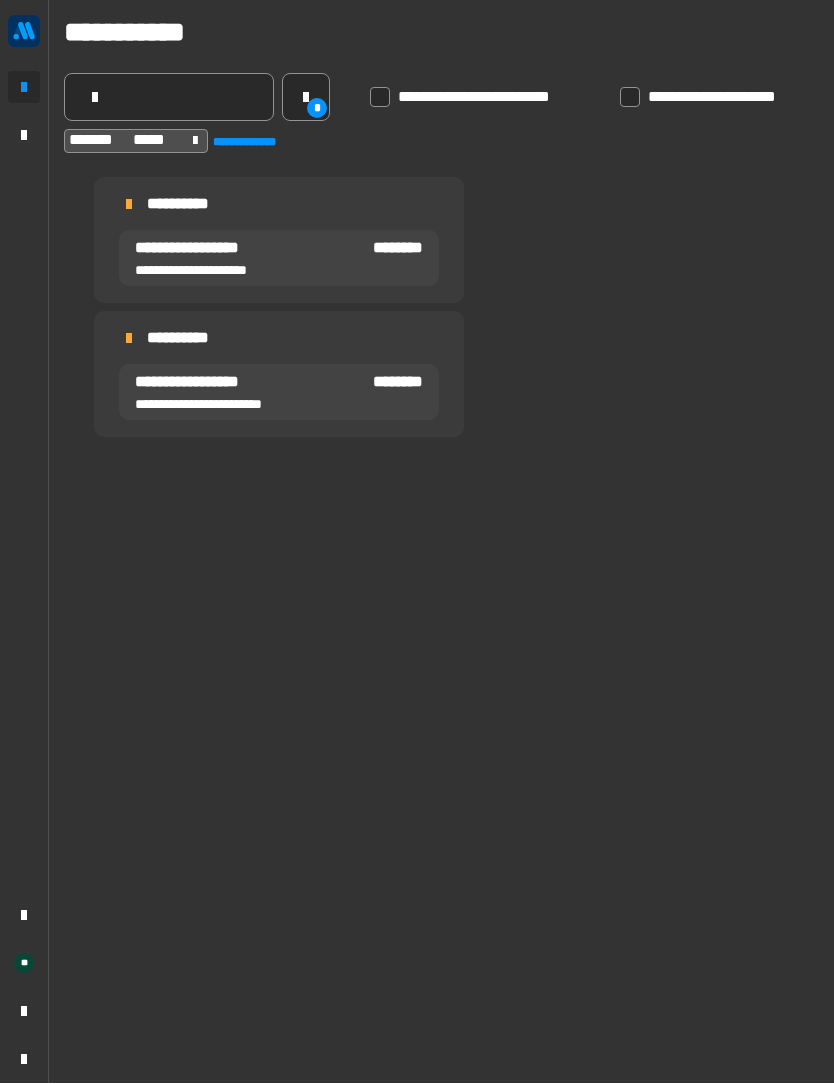 click on "**********" at bounding box center [279, 393] 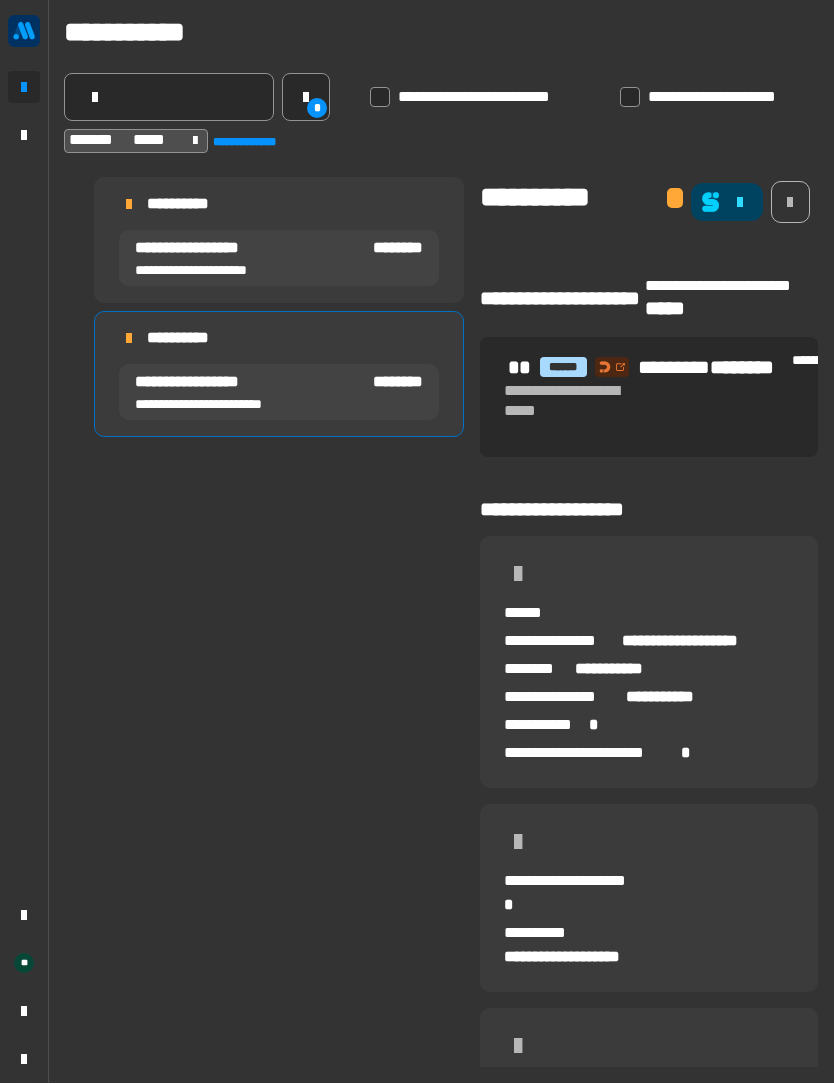 click 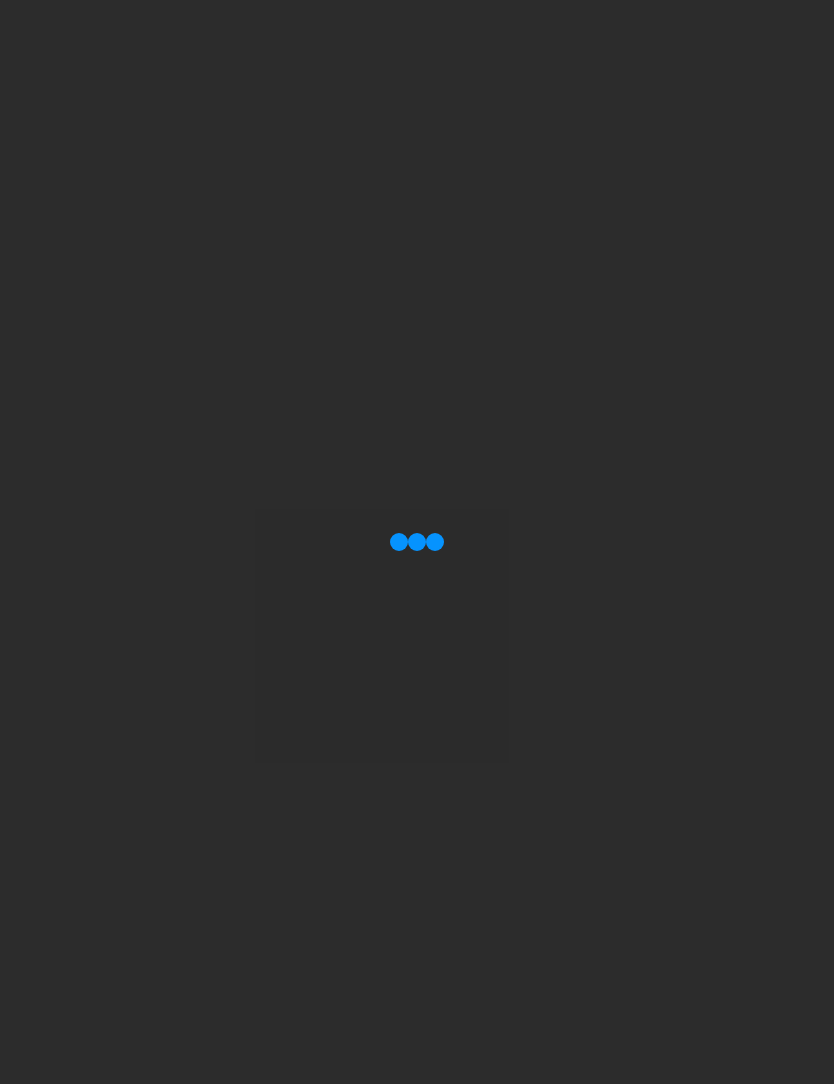 scroll, scrollTop: 0, scrollLeft: 0, axis: both 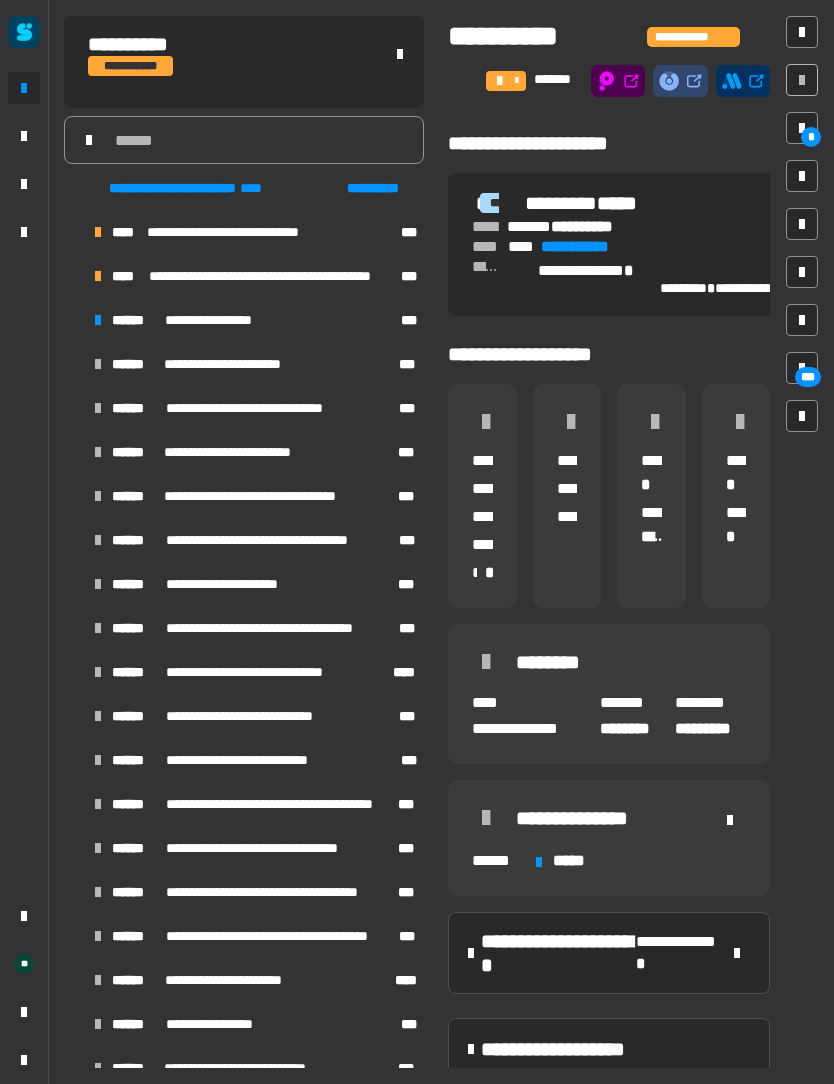 click 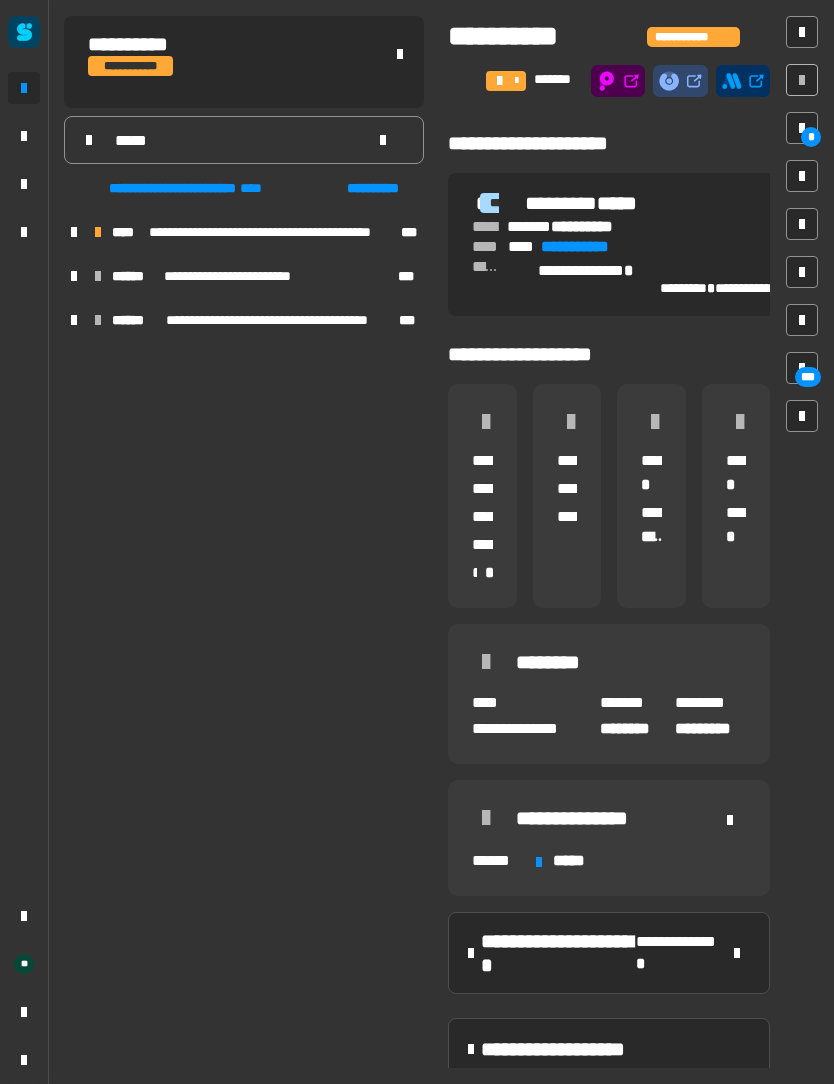 type on "*****" 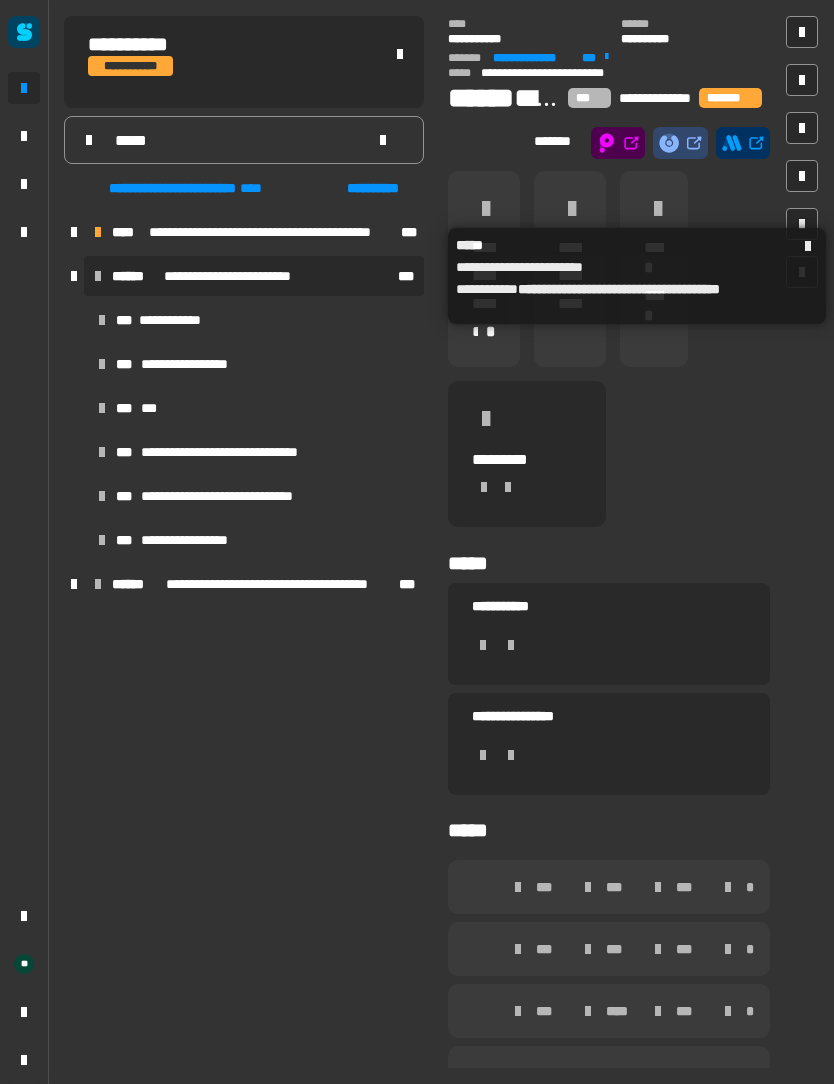 click on "**********" at bounding box center (256, 364) 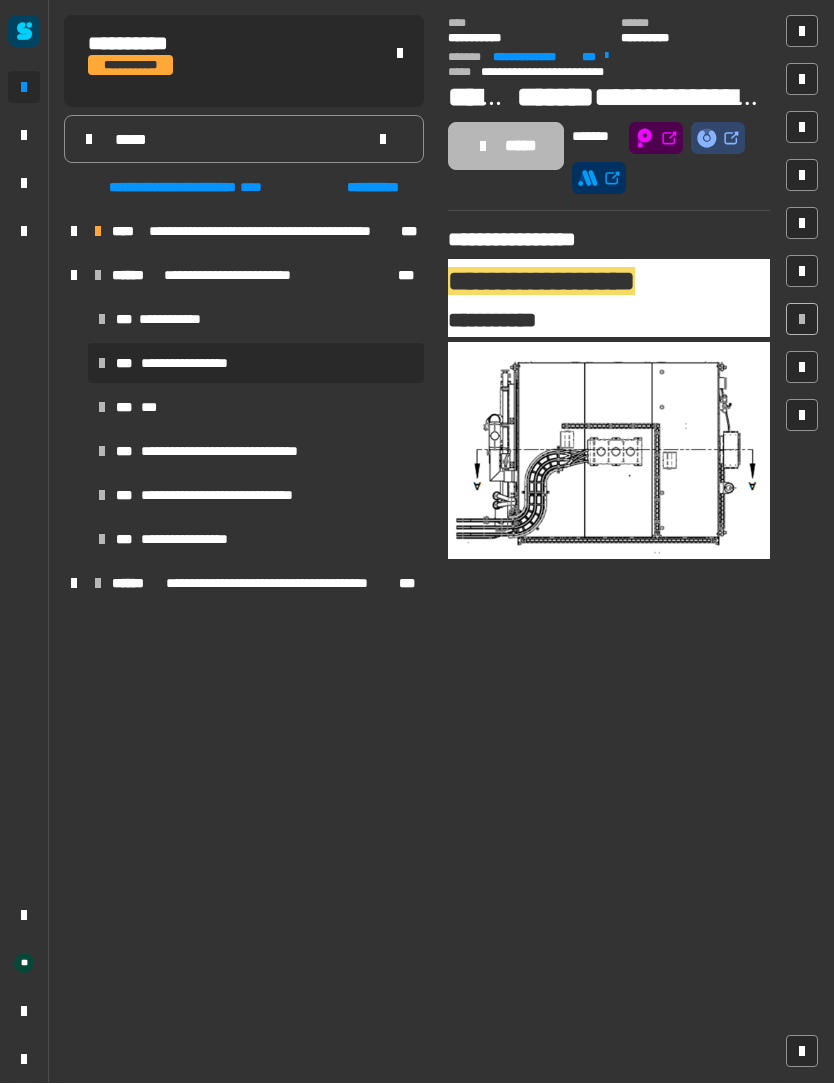 click on "*** ***" at bounding box center (256, 408) 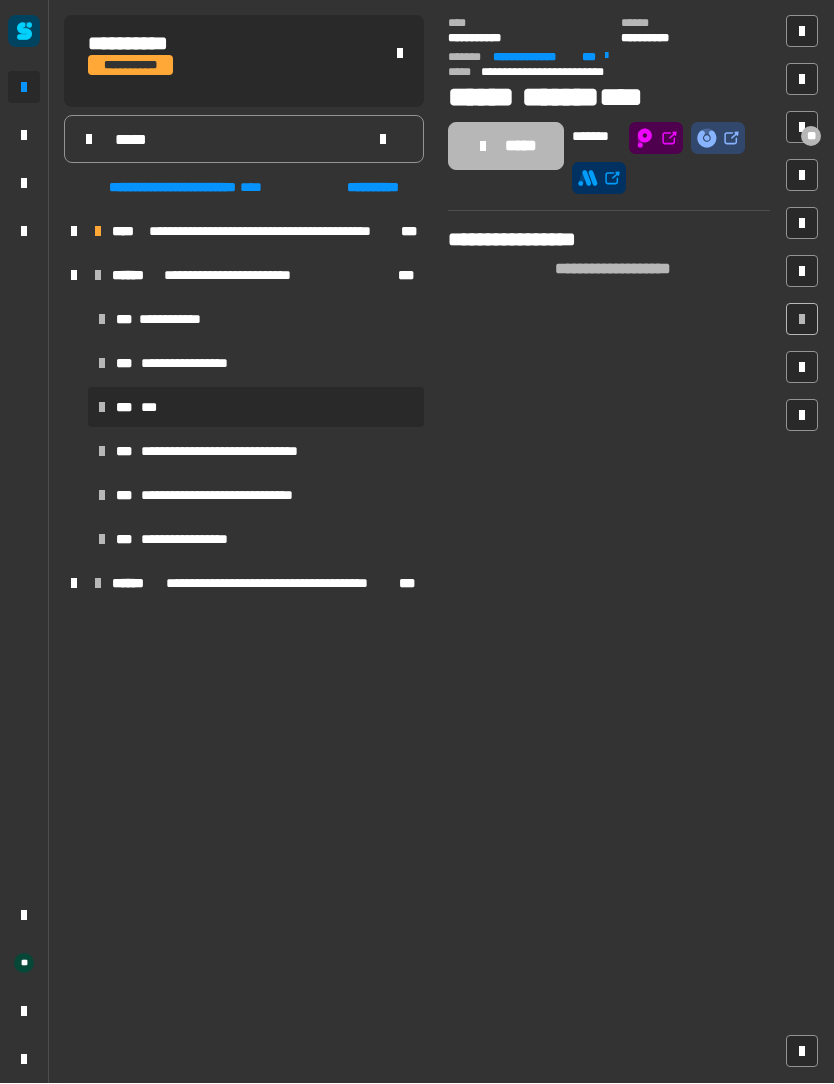 click on "**********" at bounding box center (243, 452) 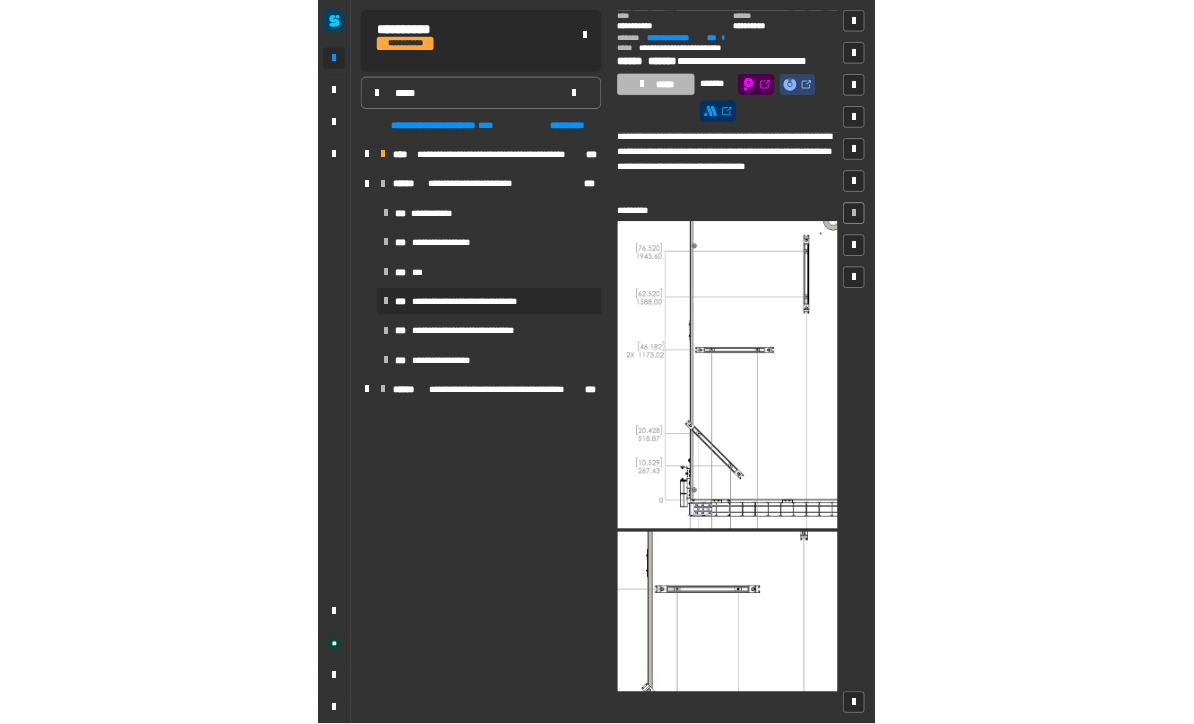 scroll, scrollTop: 1209, scrollLeft: 0, axis: vertical 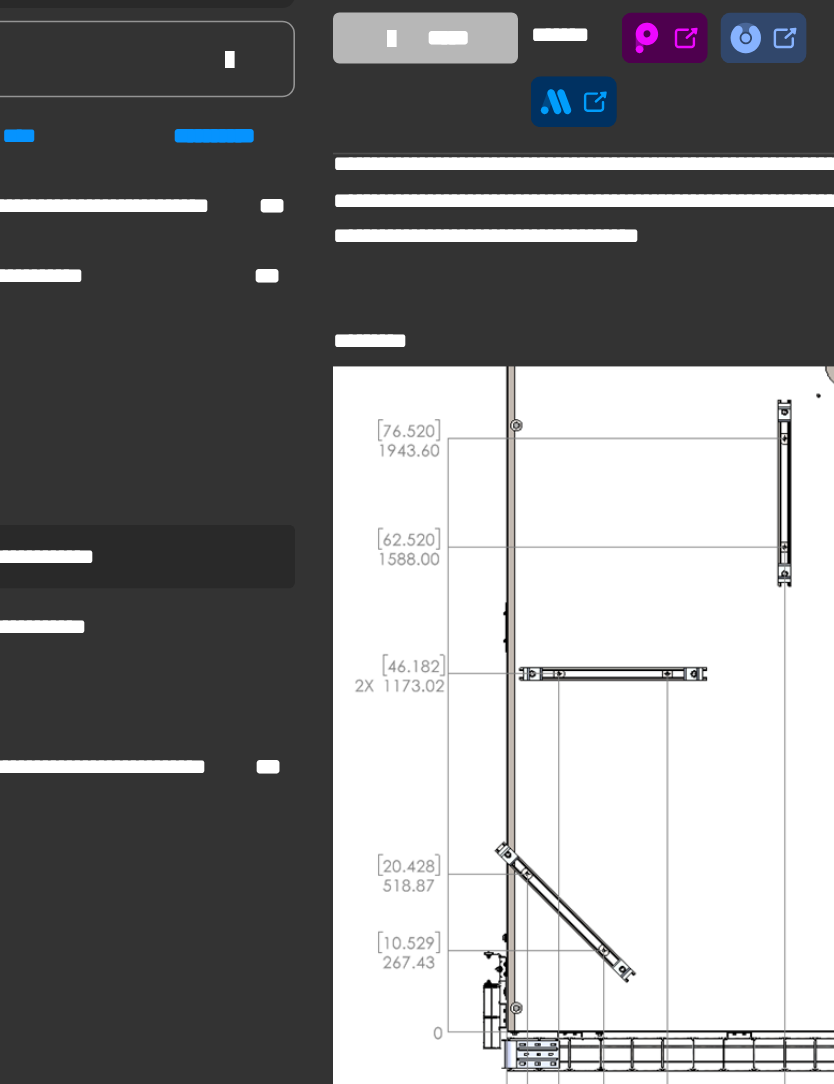 click at bounding box center (613, 563) 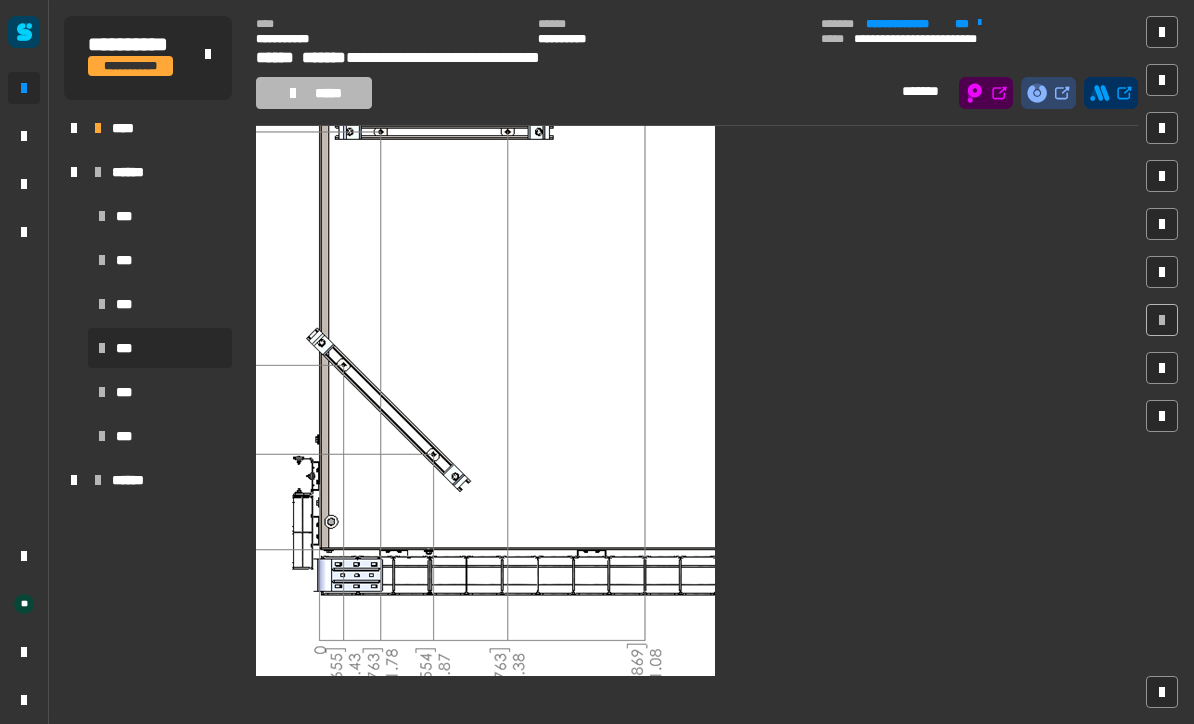 scroll, scrollTop: 2213, scrollLeft: 0, axis: vertical 